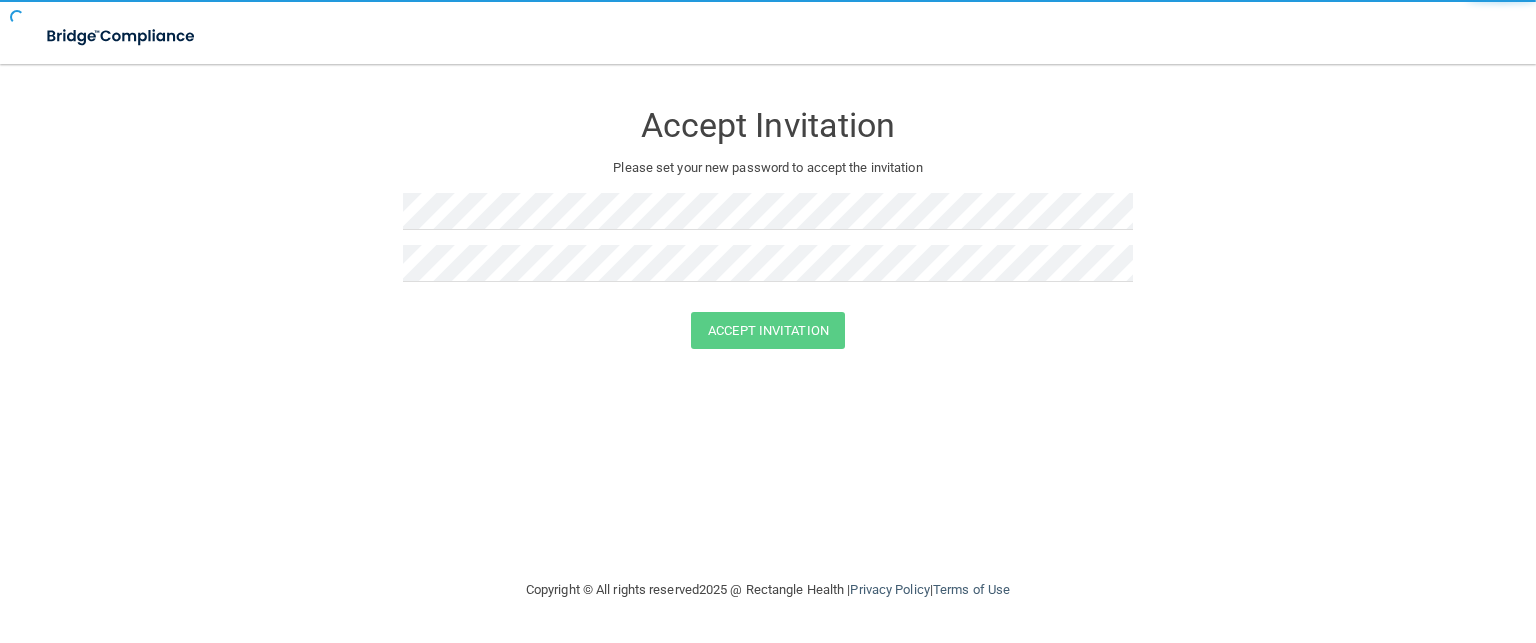 scroll, scrollTop: 0, scrollLeft: 0, axis: both 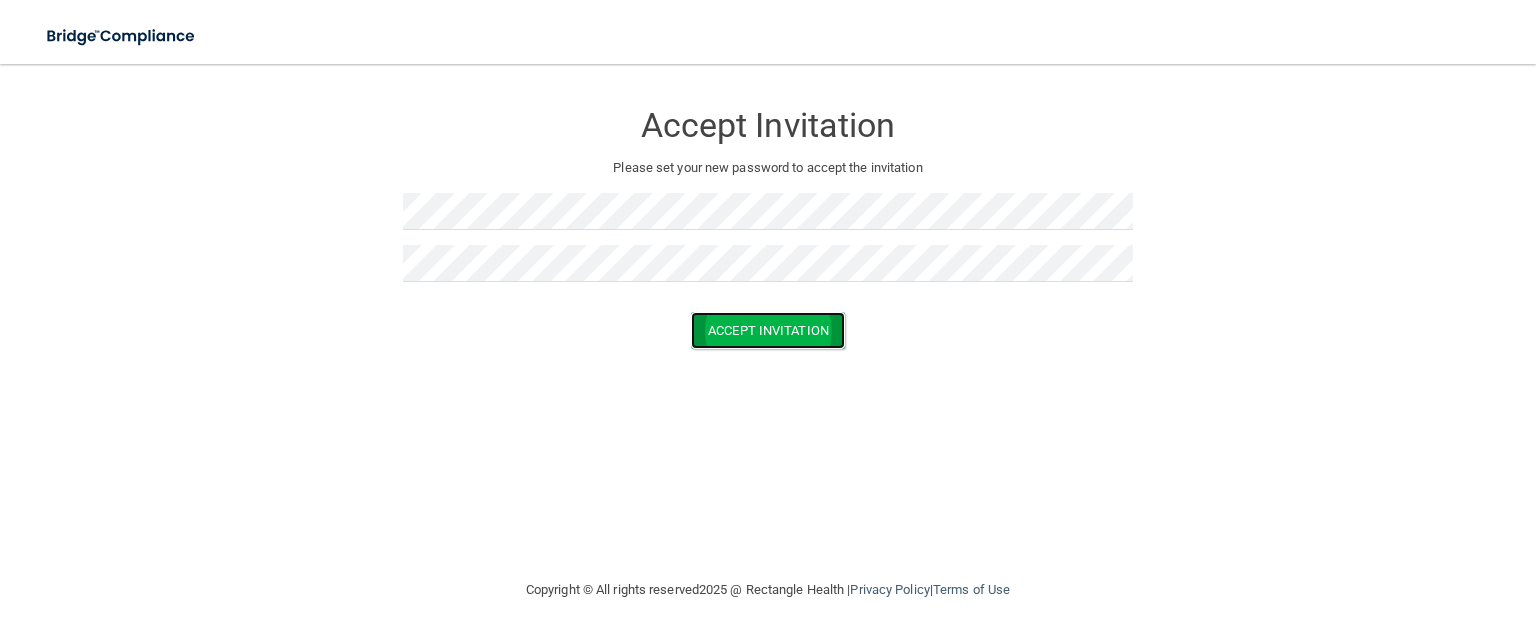 click on "Accept Invitation" at bounding box center [768, 330] 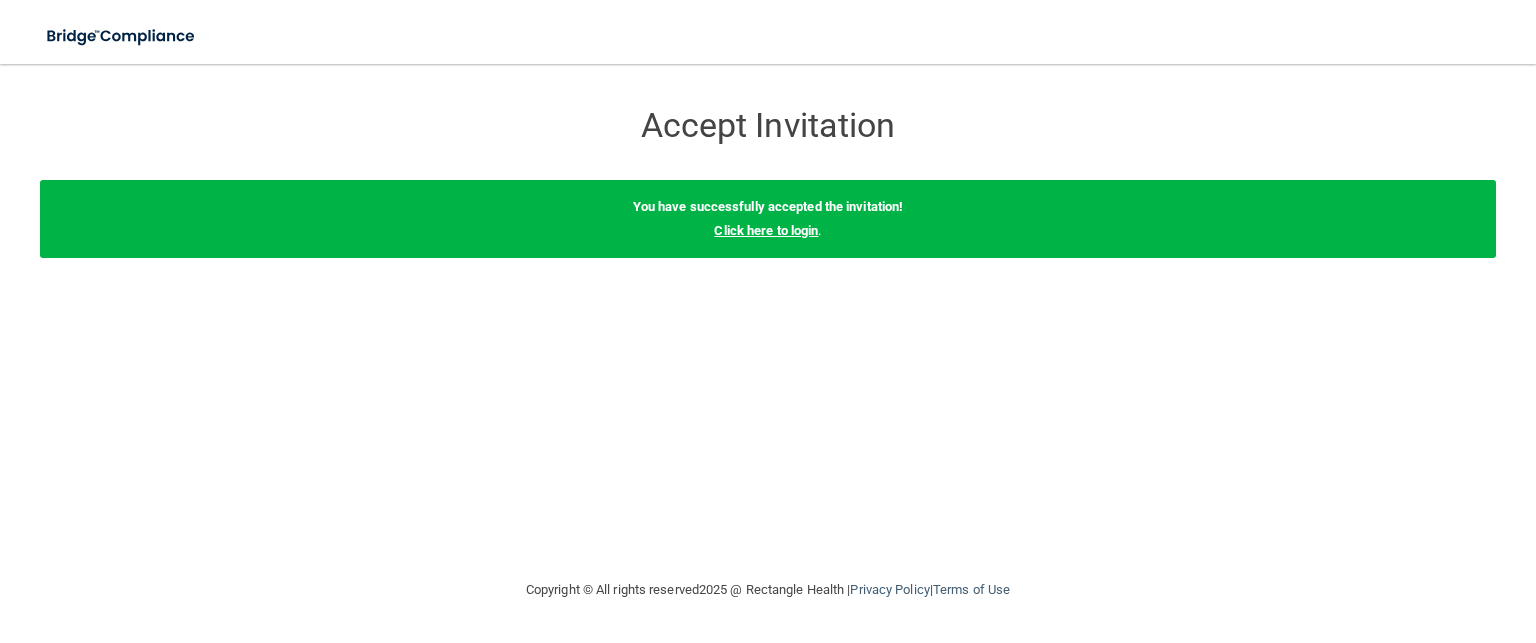 click on "Click here to login" at bounding box center [766, 230] 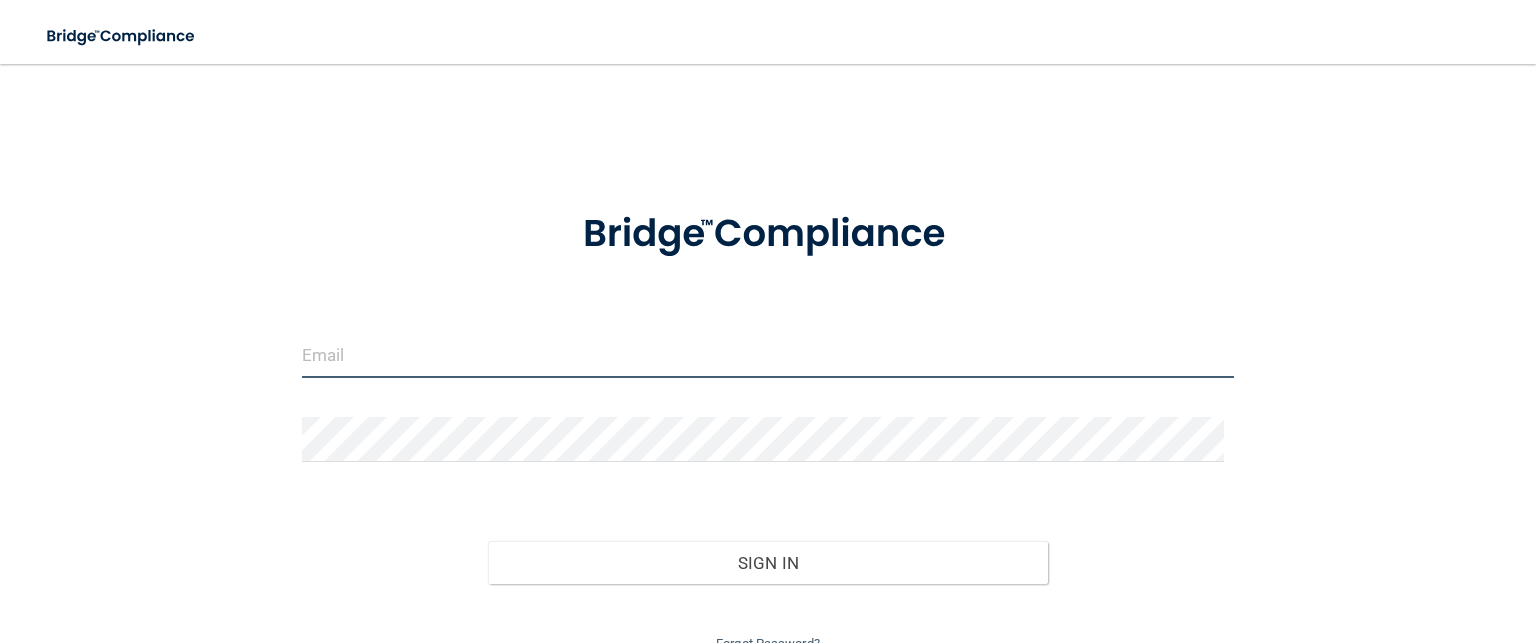 type on "[EMAIL_ADDRESS][PERSON_NAME][DOMAIN_NAME]" 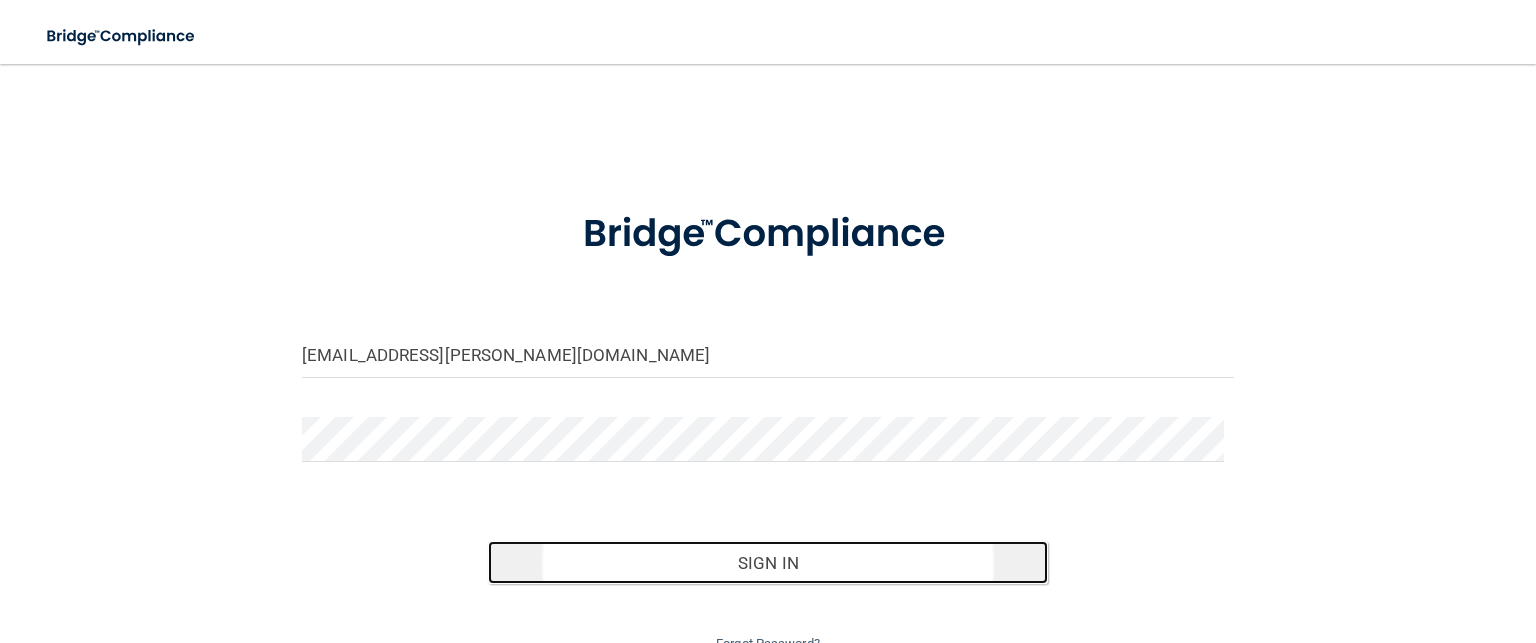 click on "Sign In" at bounding box center (767, 563) 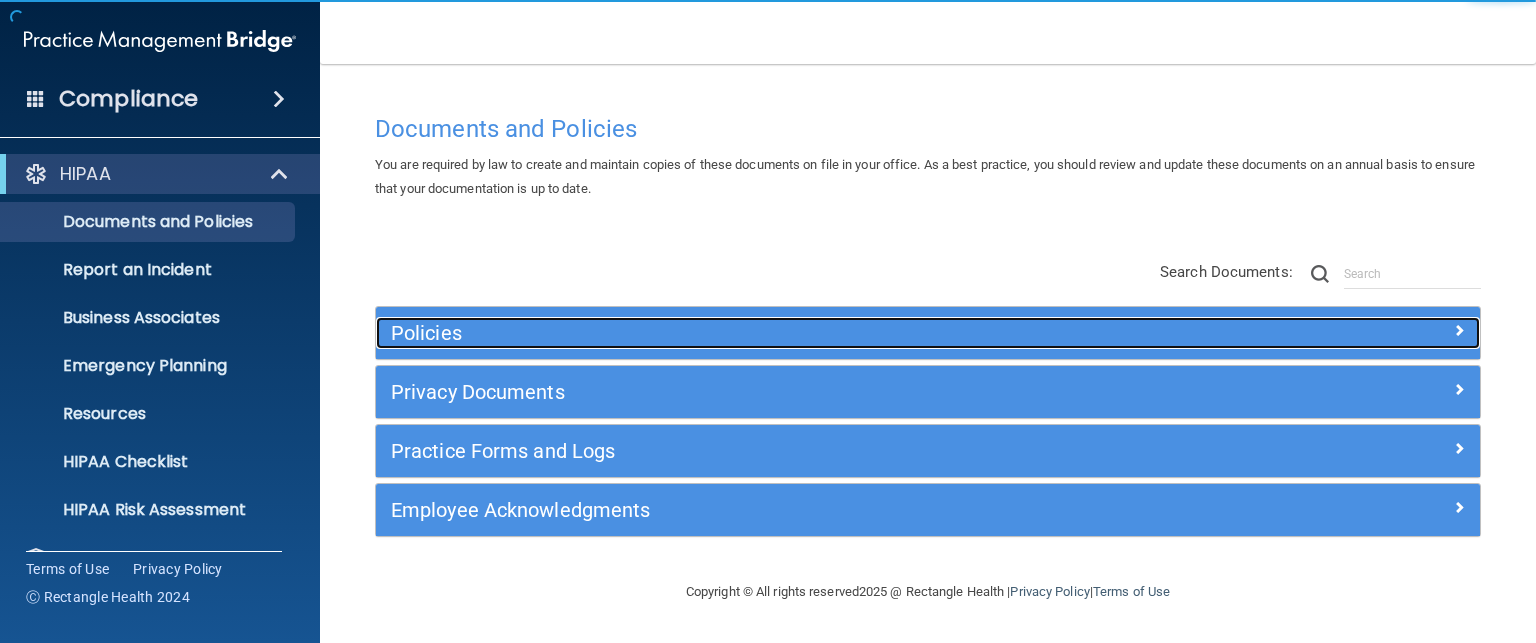 click on "Policies" at bounding box center (790, 333) 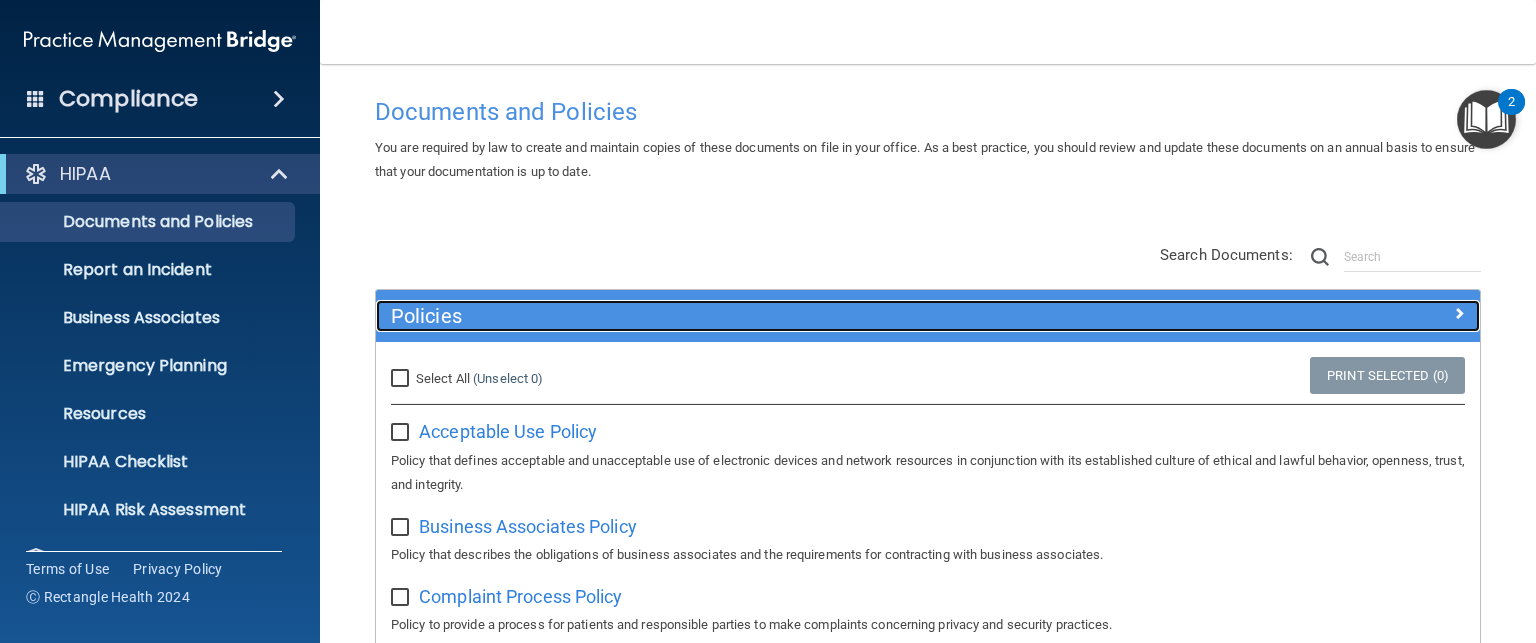 scroll, scrollTop: 20, scrollLeft: 0, axis: vertical 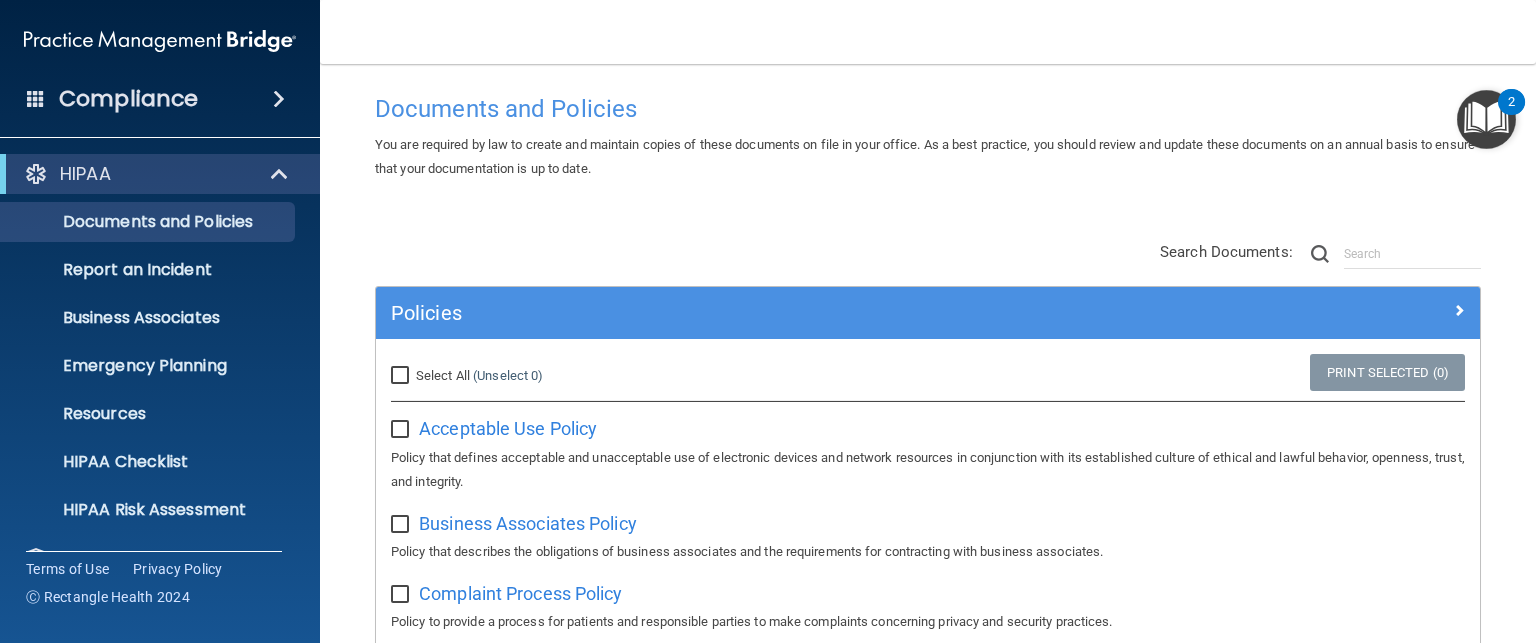 click at bounding box center (1486, 119) 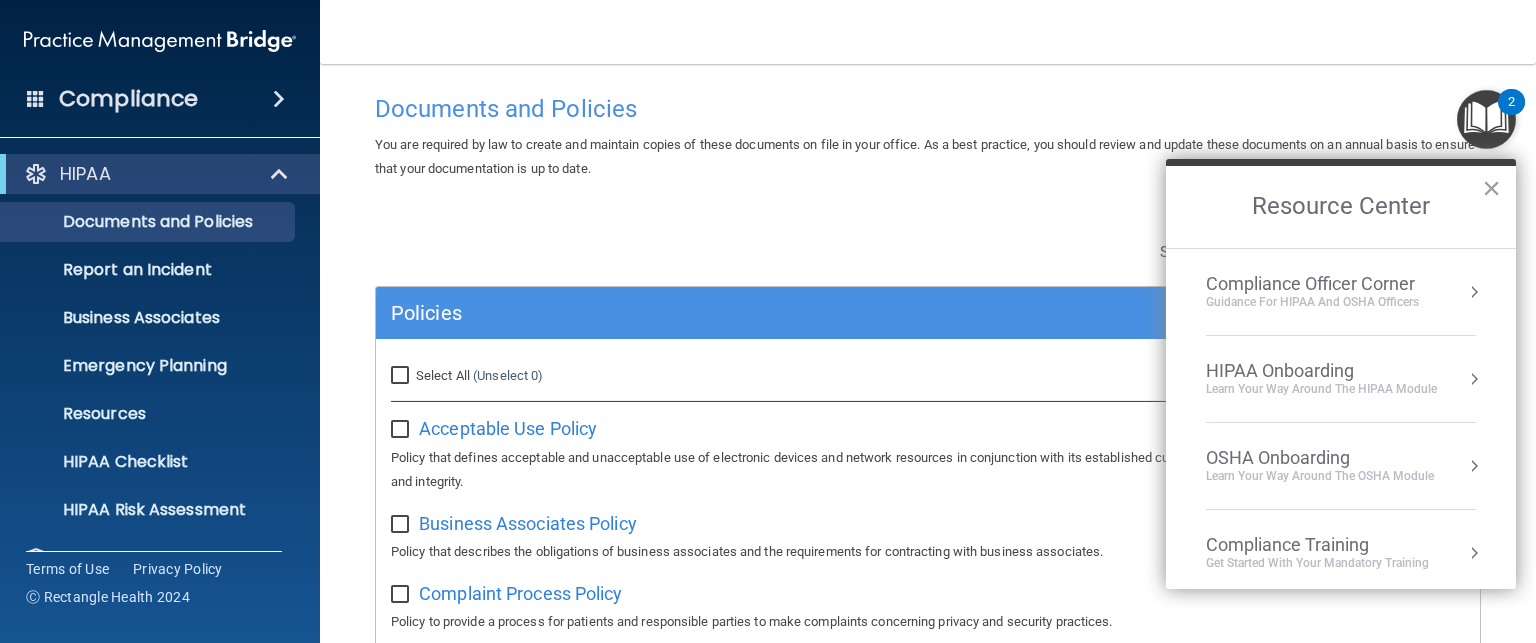 click on "You are required by law to create and maintain copies of these documents on file in your office. As a best practice, you should review and update these documents on an annual basis to ensure that your documentation is up to date." at bounding box center (925, 156) 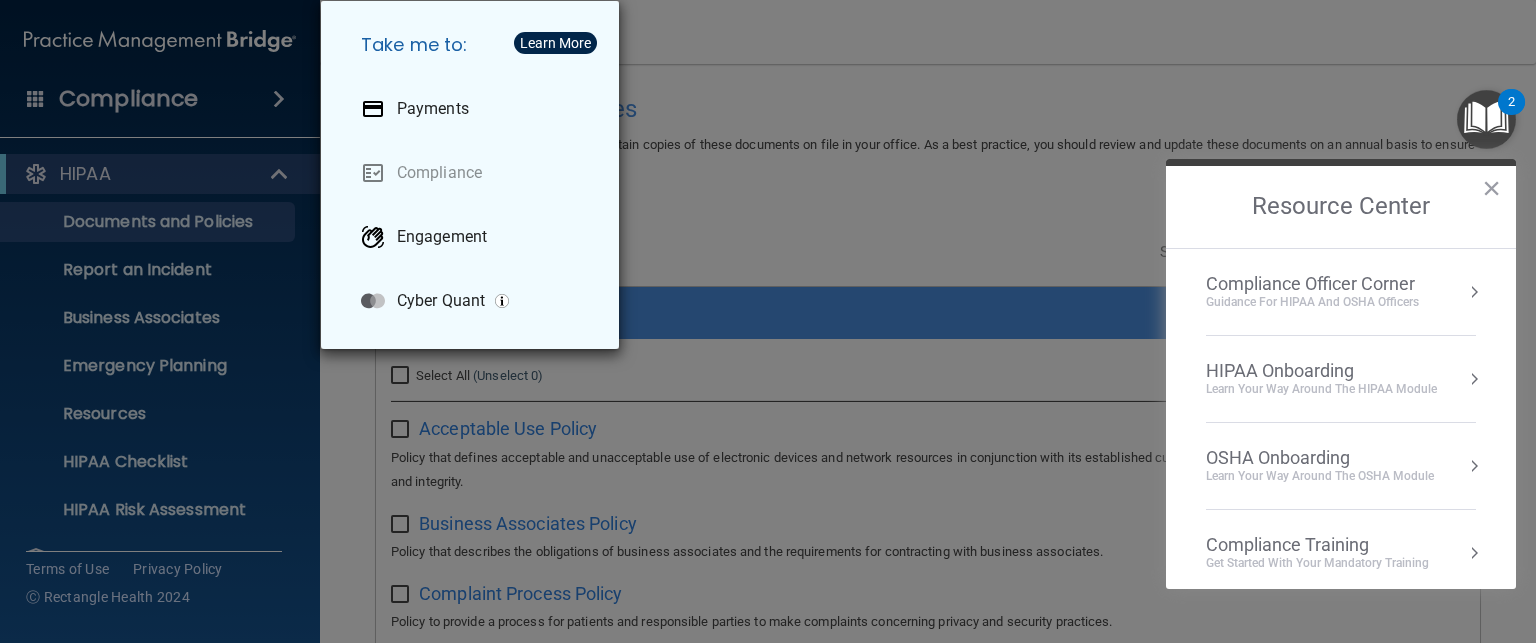 click on "Take me to:             Payments                   Compliance                     Engagement                     Cyber Quant" at bounding box center (768, 321) 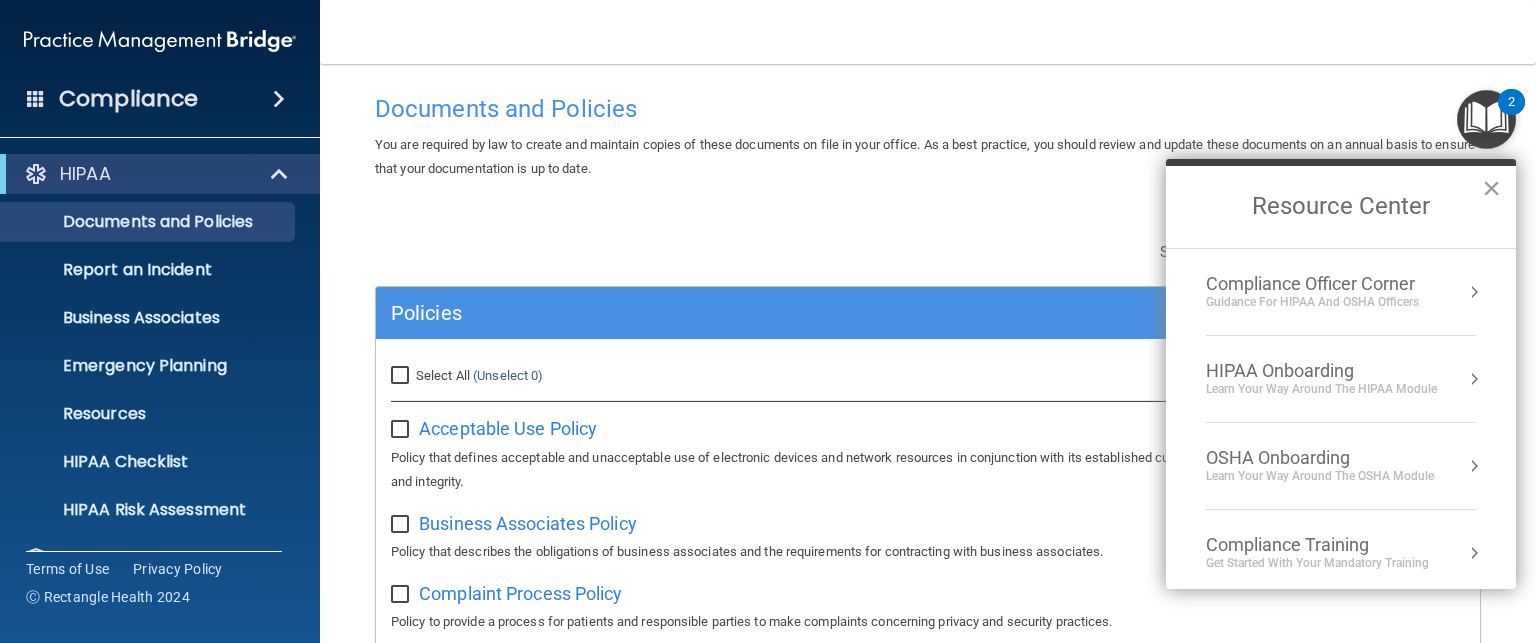 click on "×" at bounding box center [1491, 188] 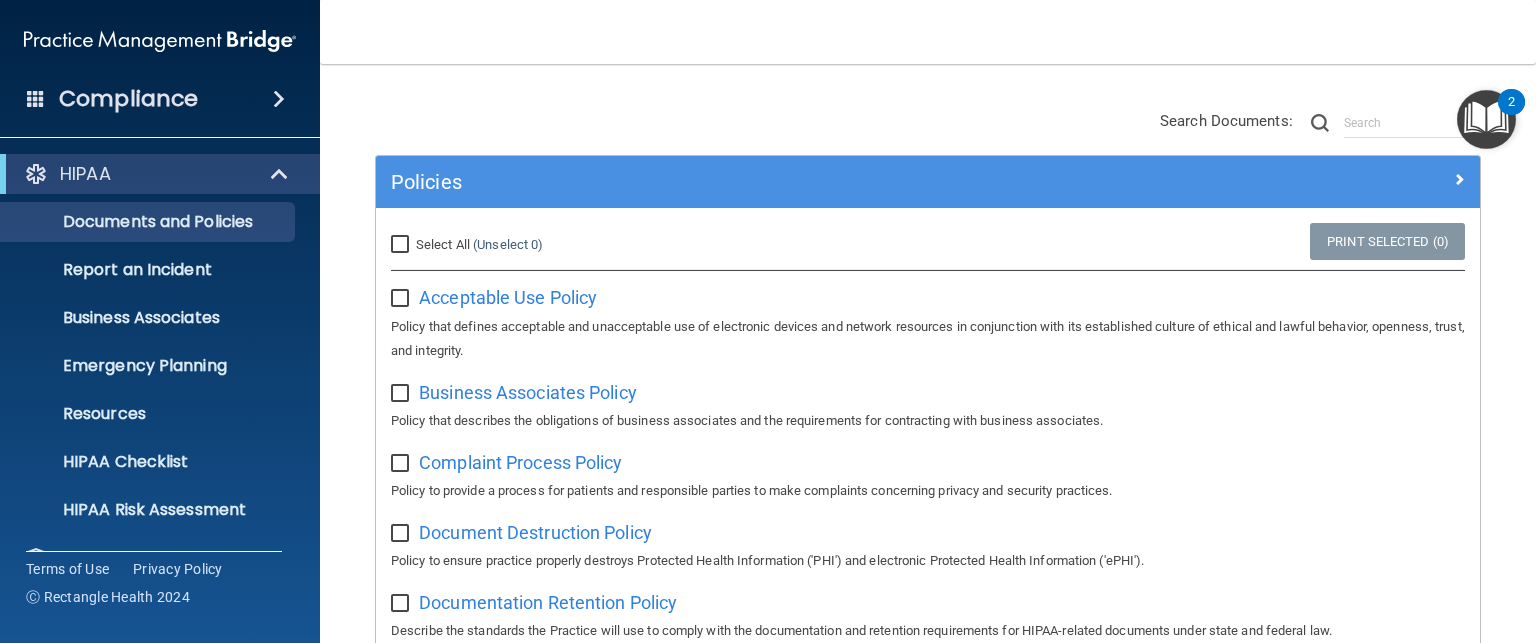 scroll, scrollTop: 152, scrollLeft: 0, axis: vertical 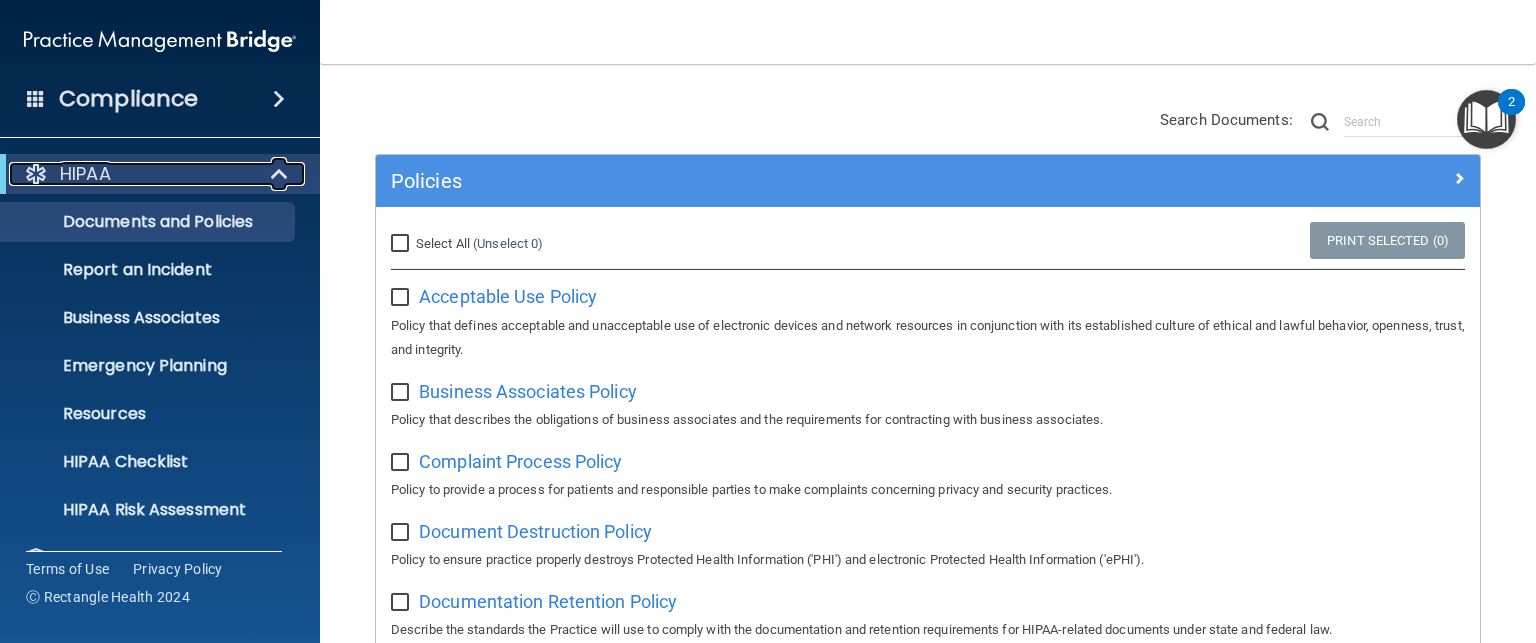click at bounding box center (281, 174) 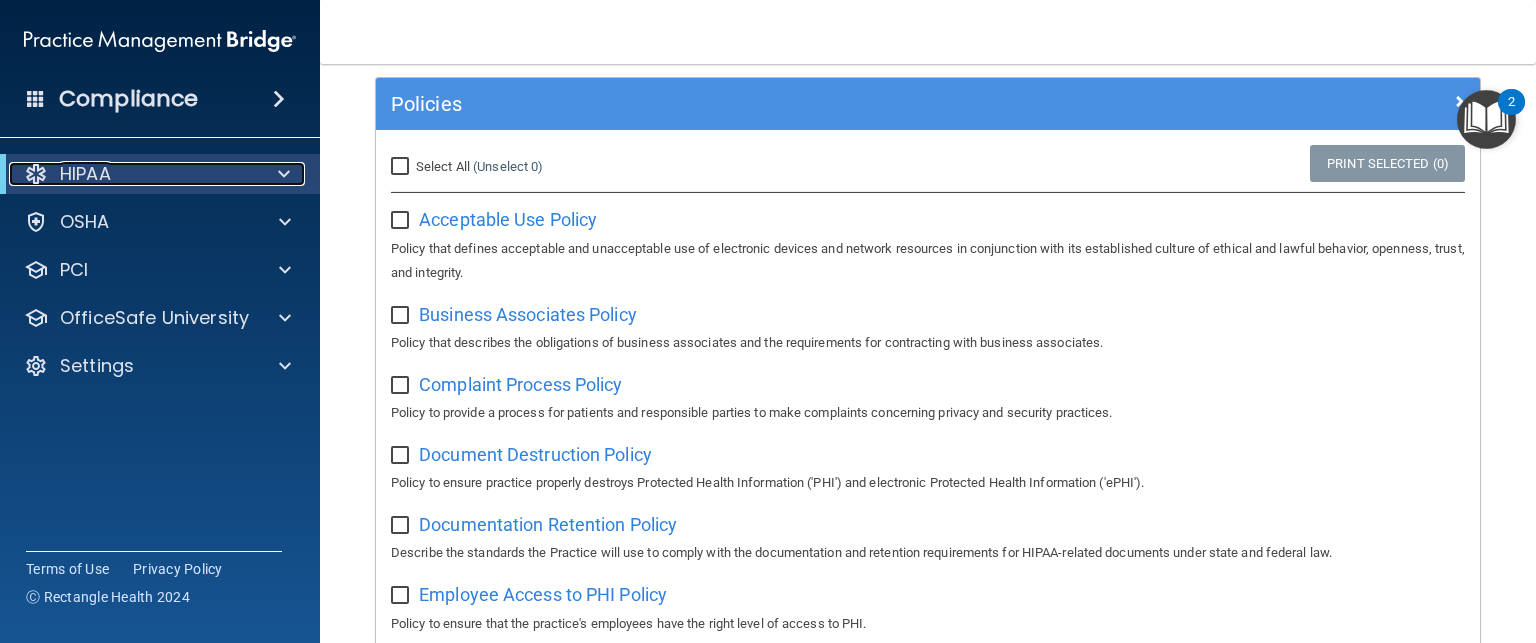 scroll, scrollTop: 298, scrollLeft: 0, axis: vertical 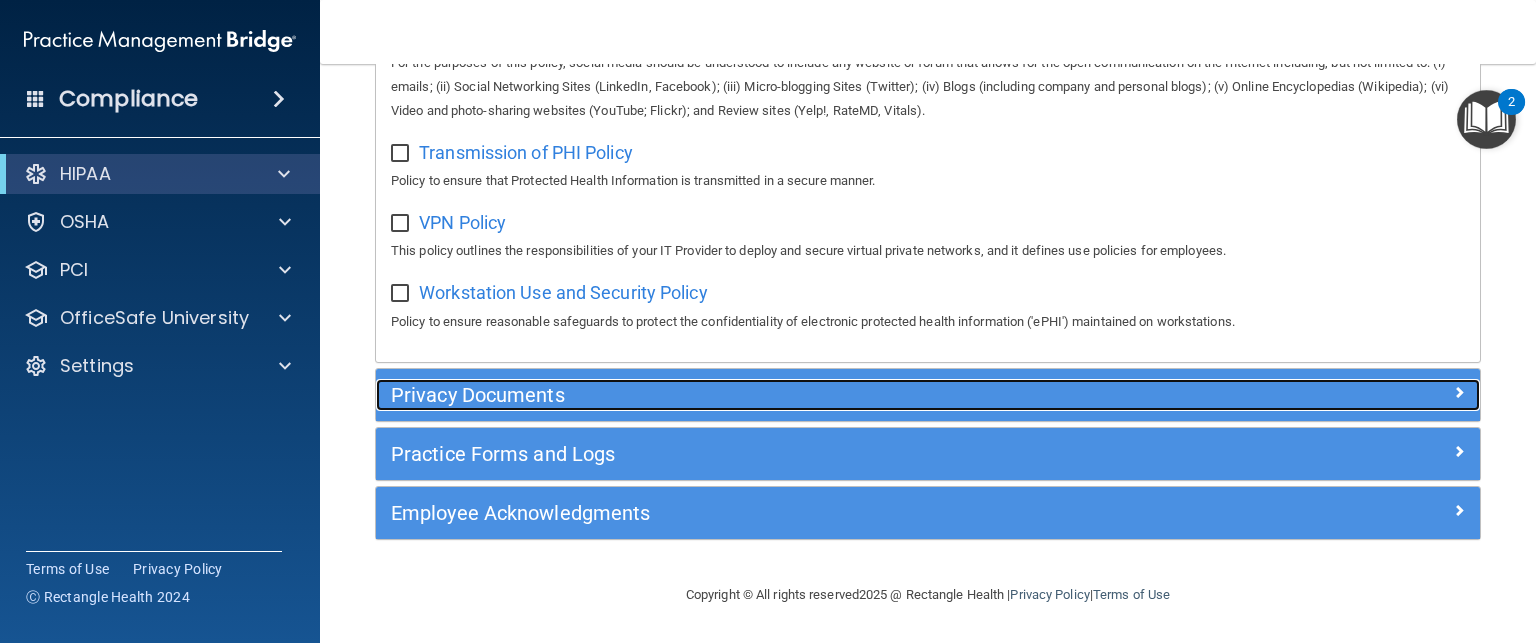 click on "Privacy Documents" at bounding box center (790, 395) 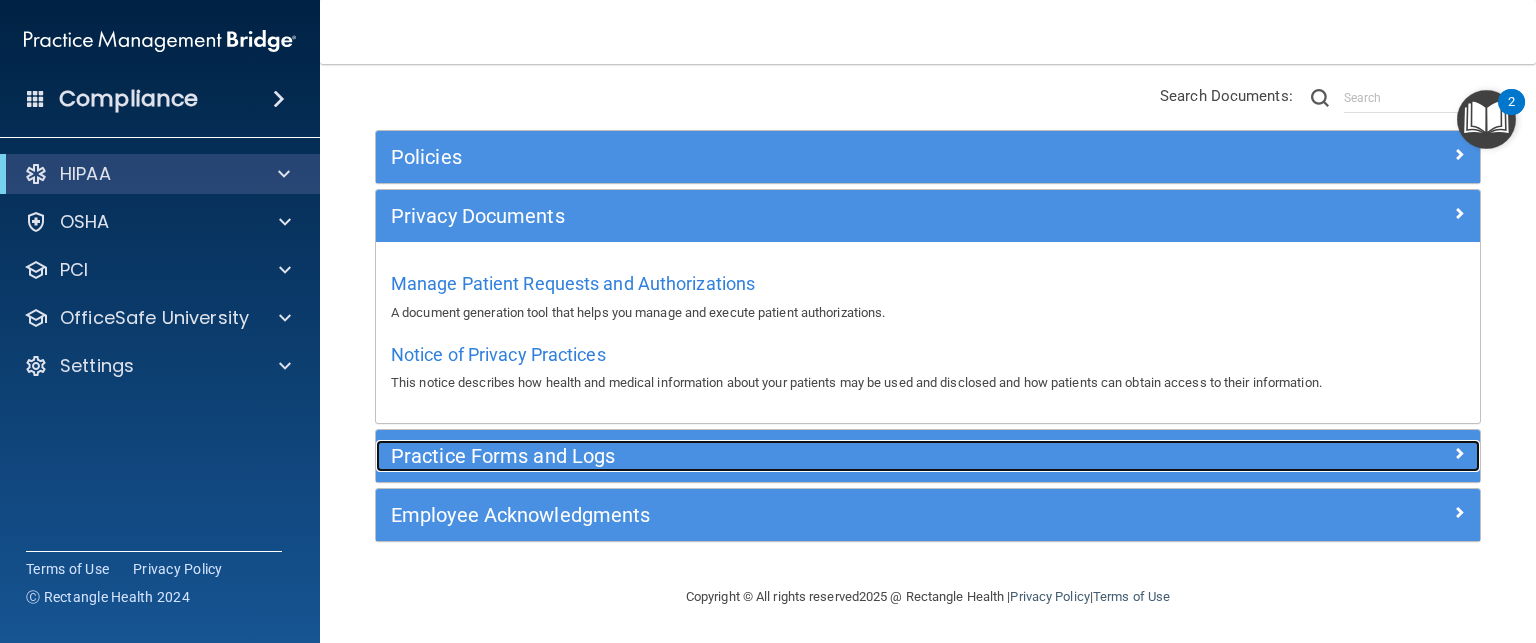 click on "Practice Forms and Logs" at bounding box center [790, 456] 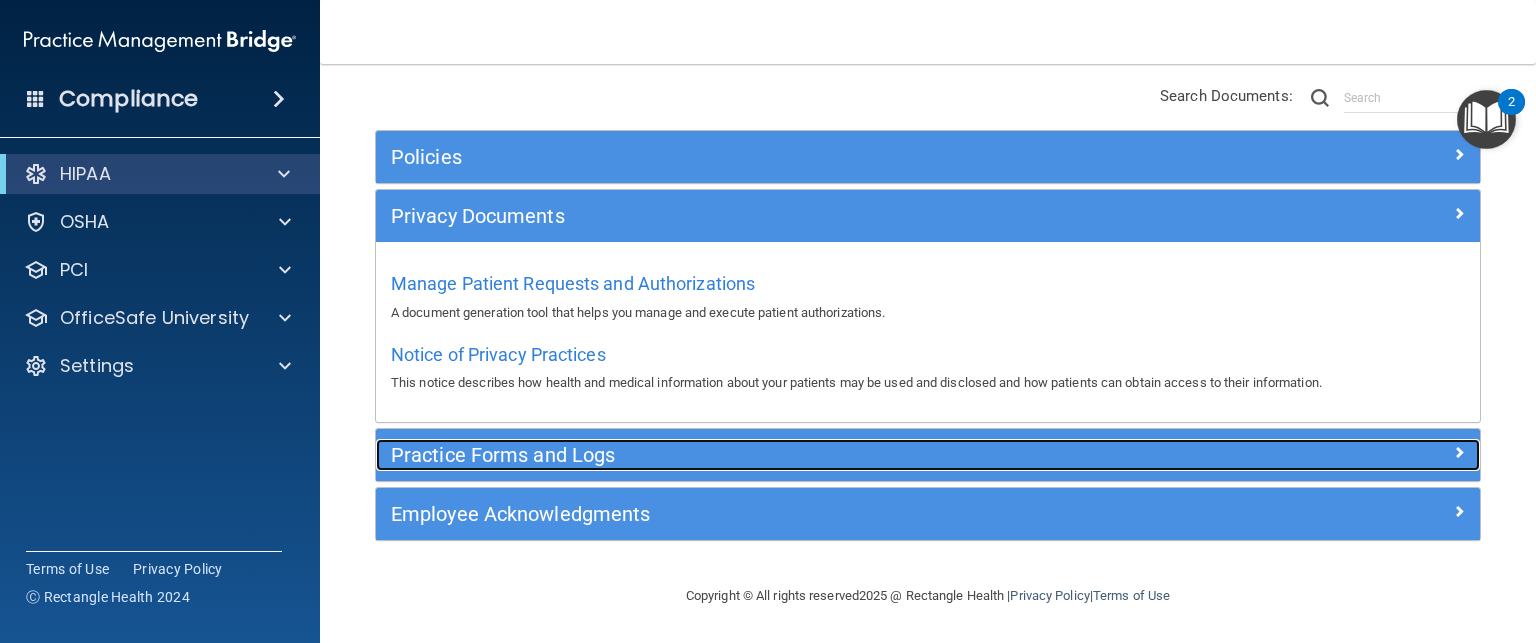 scroll, scrollTop: 176, scrollLeft: 0, axis: vertical 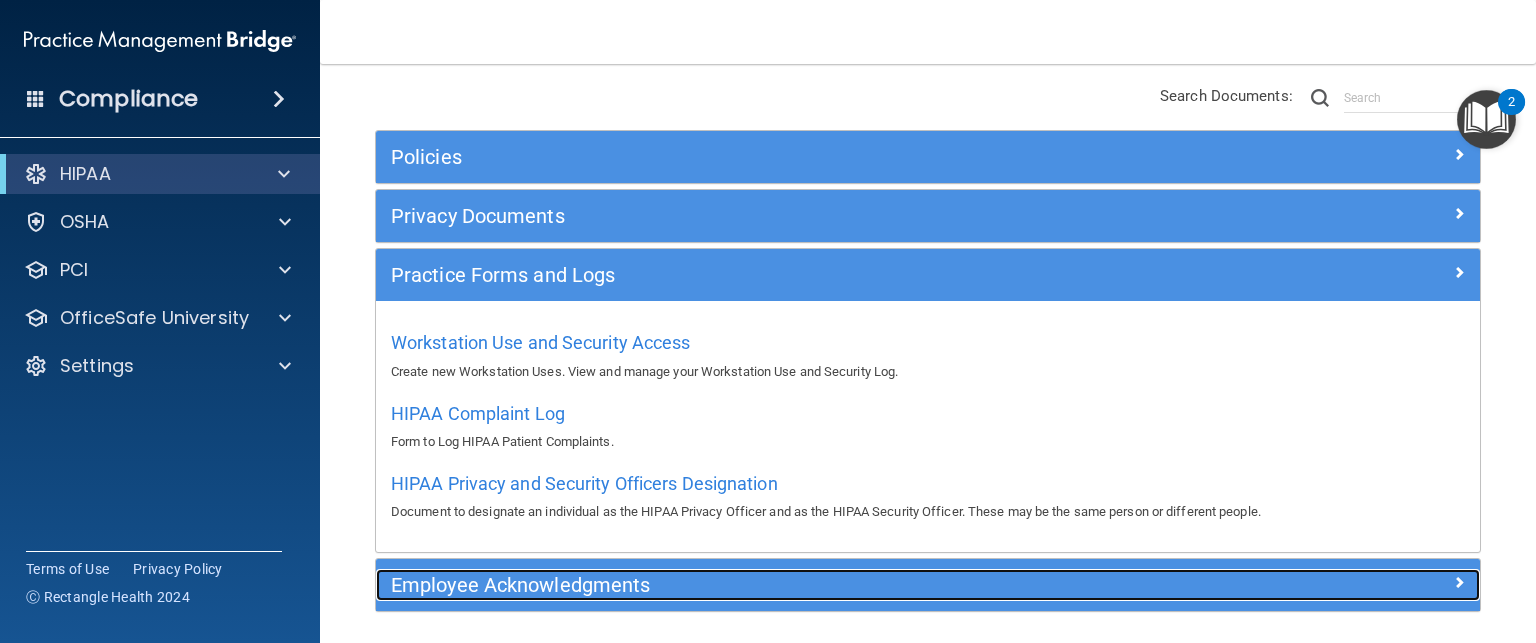 click on "Employee Acknowledgments" at bounding box center (790, 585) 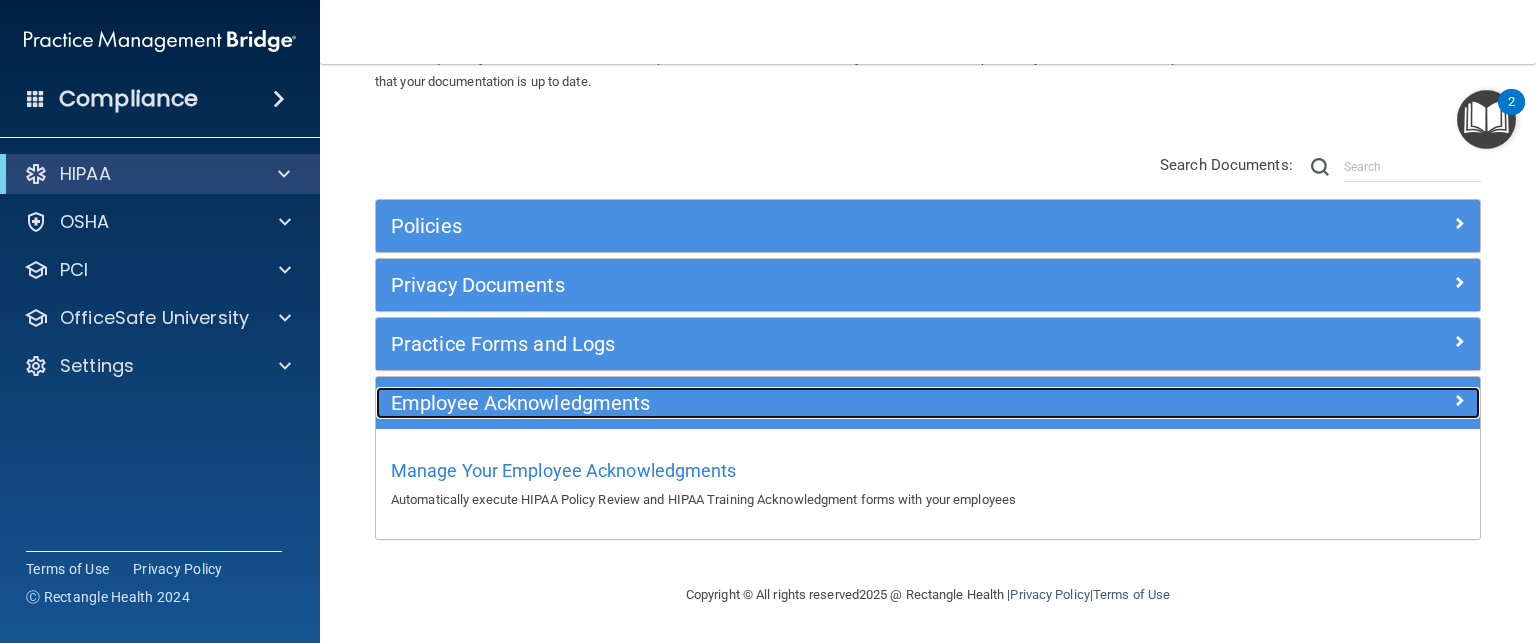 scroll, scrollTop: 105, scrollLeft: 0, axis: vertical 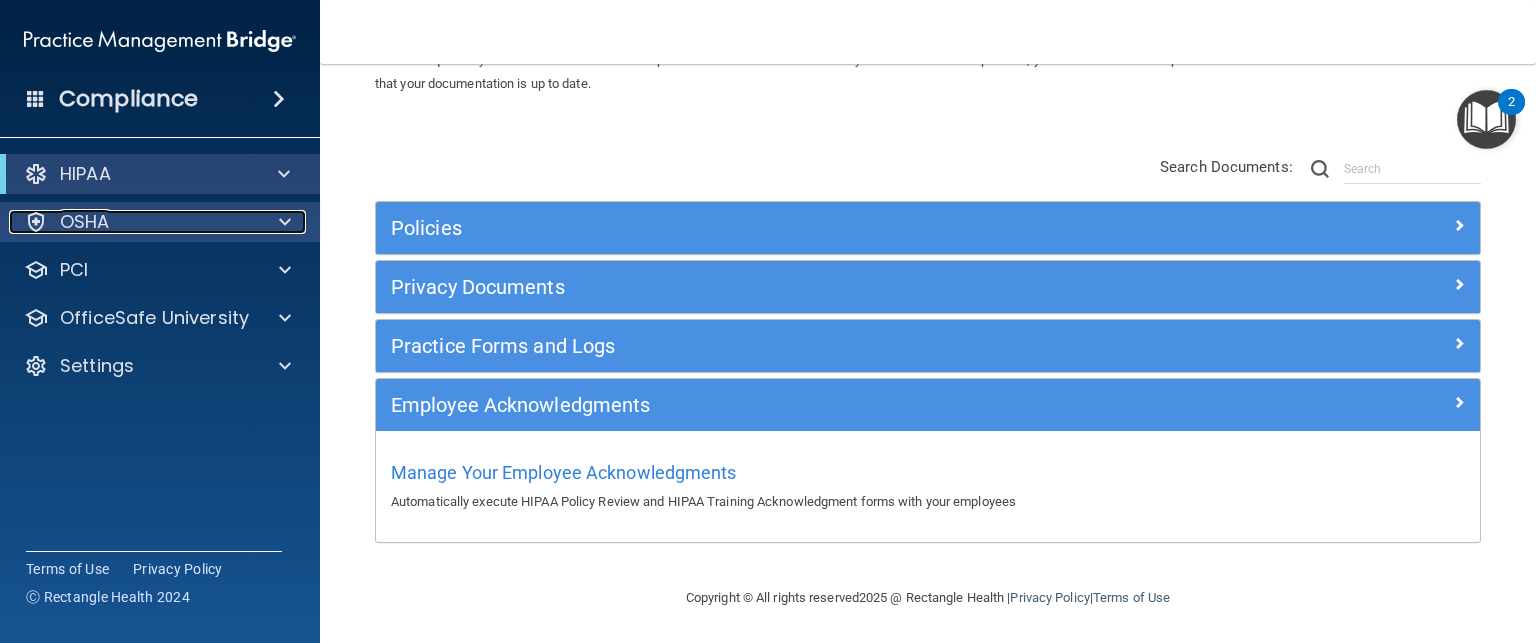 click at bounding box center [282, 222] 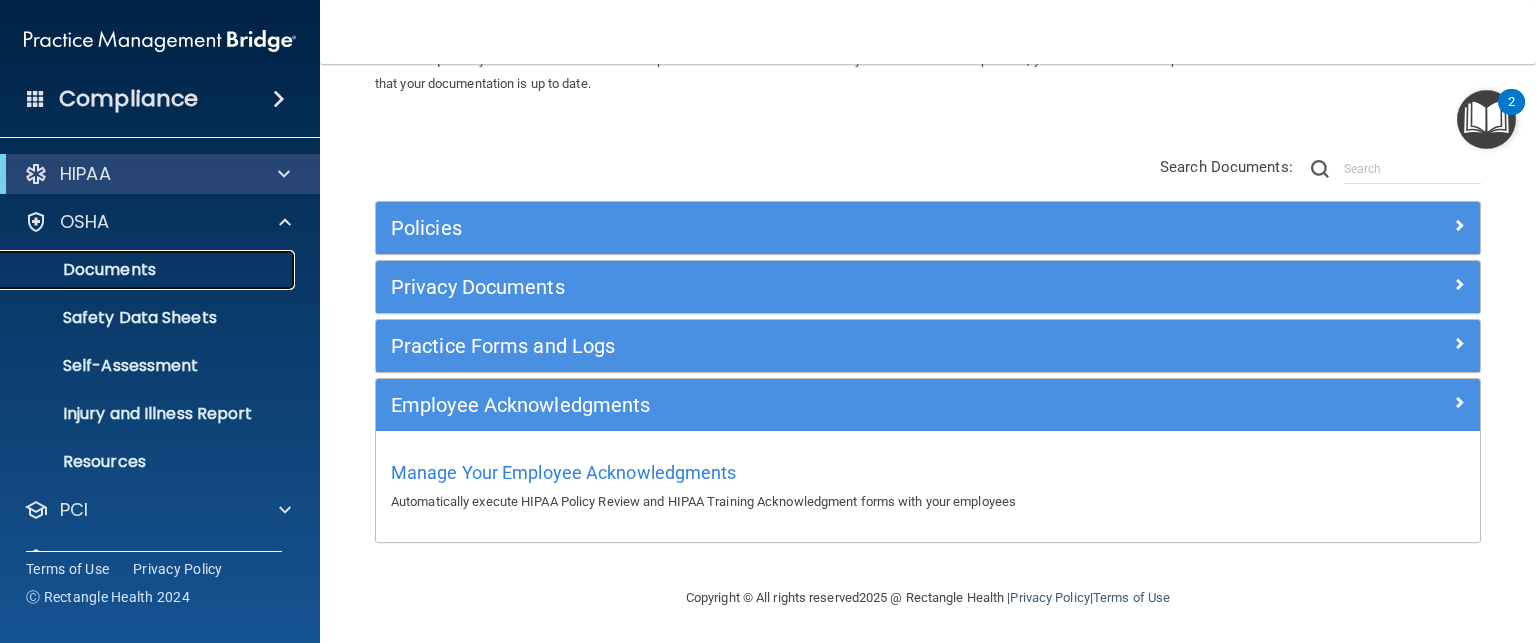 click on "Documents" at bounding box center [149, 270] 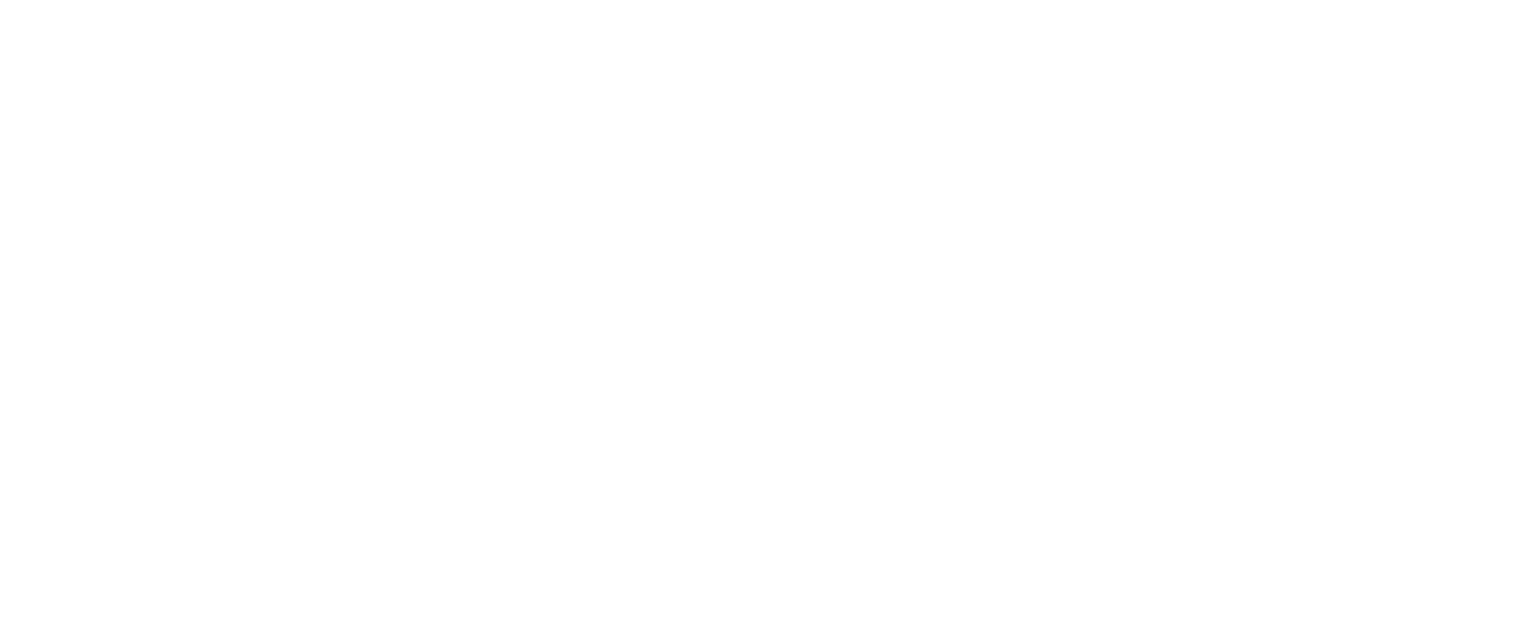 scroll, scrollTop: 0, scrollLeft: 0, axis: both 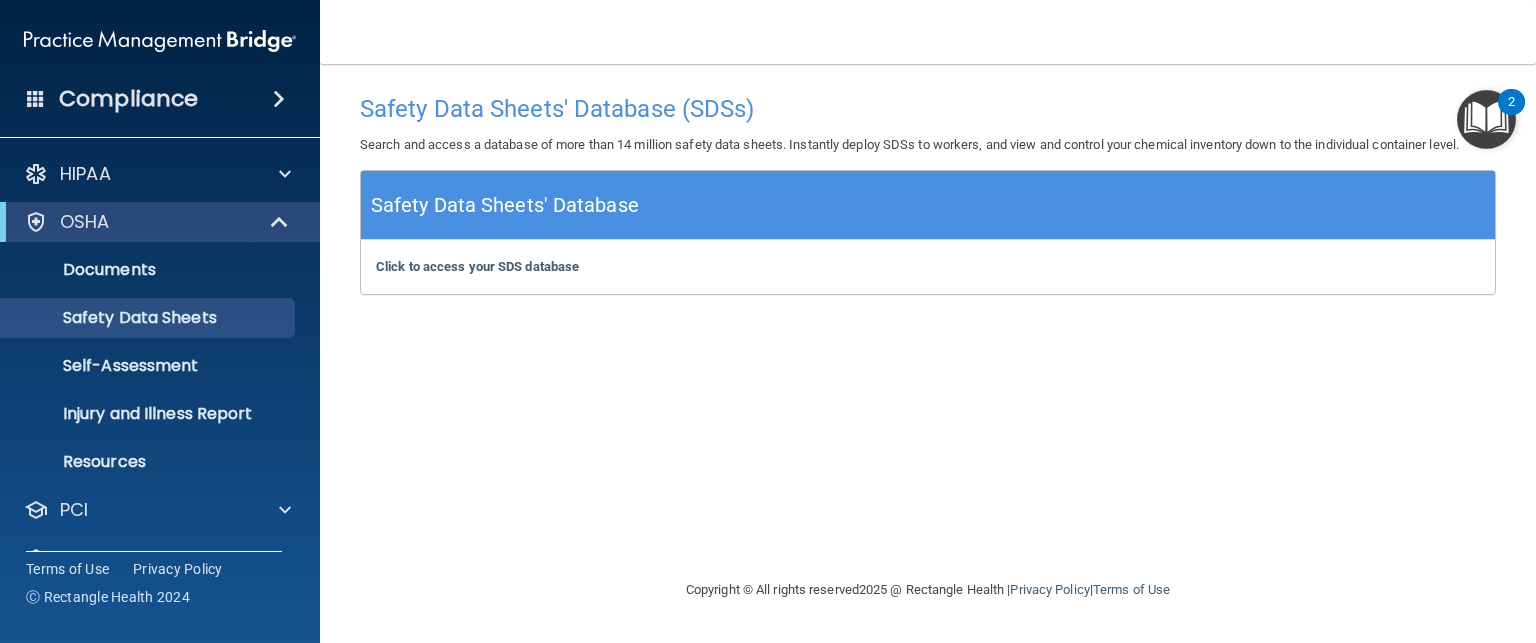 click on "Compliance" at bounding box center [128, 99] 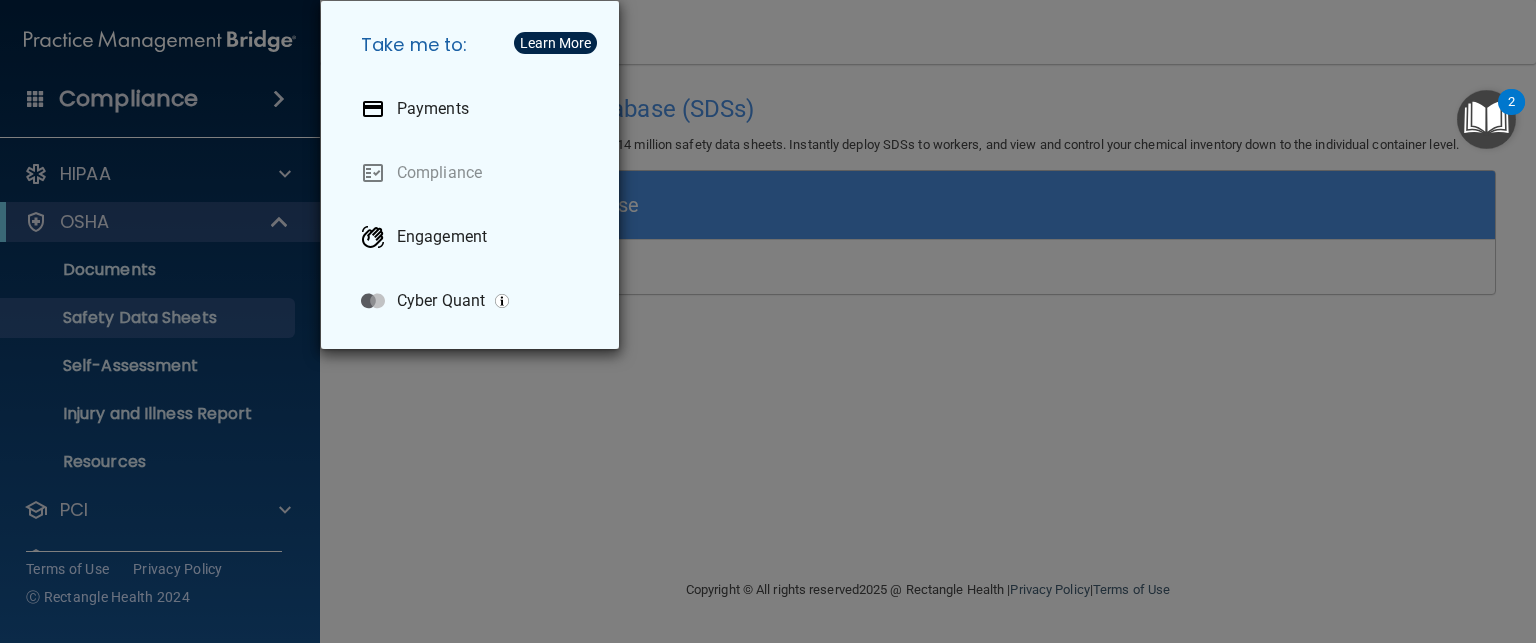 click on "Take me to:             Payments                   Compliance                     Engagement                     Cyber Quant" at bounding box center [768, 321] 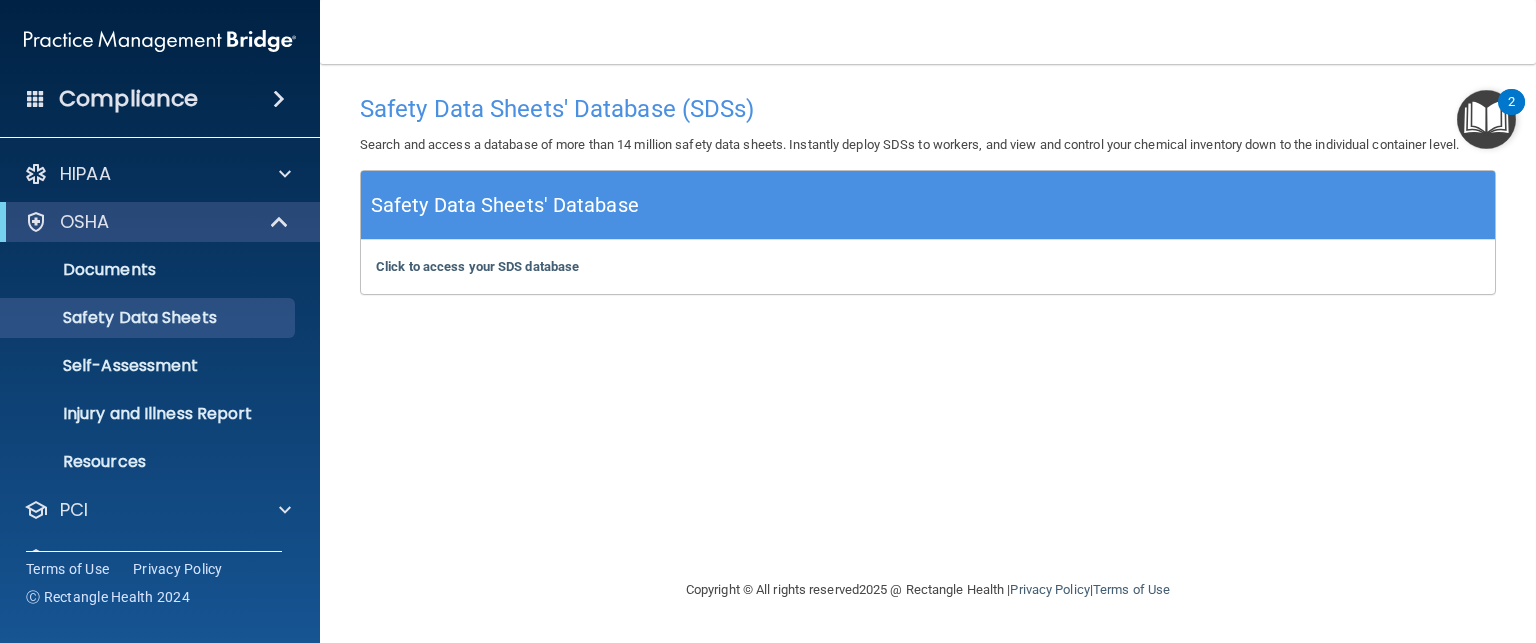 click on "Compliance" at bounding box center [128, 99] 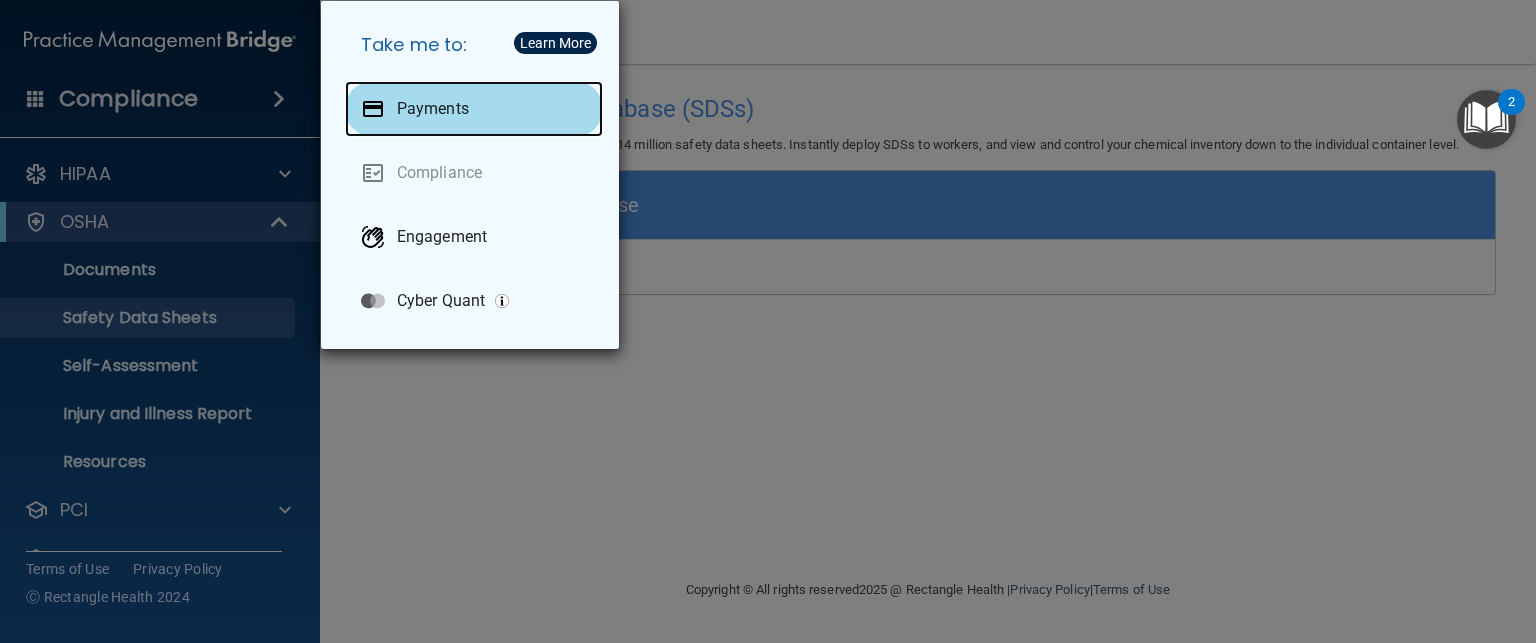 click on "Payments" at bounding box center (474, 109) 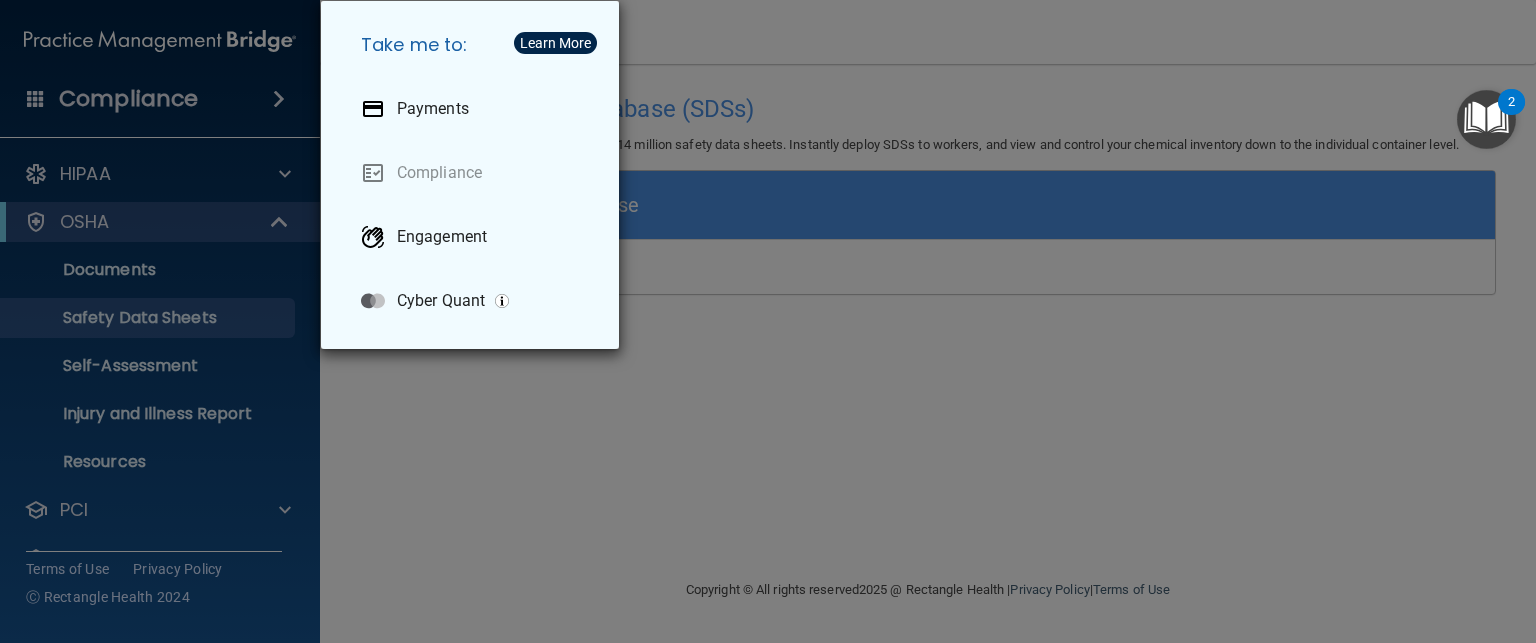 click on "Take me to:             Payments                   Compliance                     Engagement                     Cyber Quant" at bounding box center [768, 321] 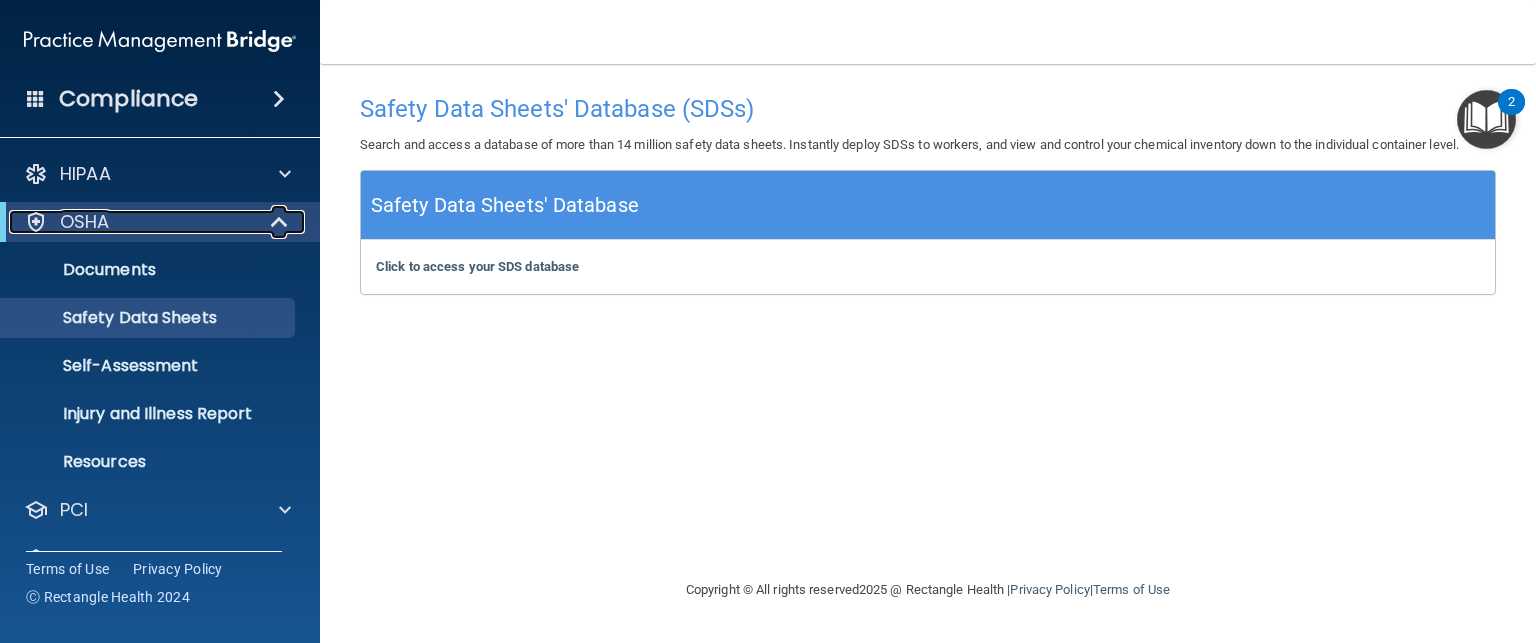 click on "OSHA" at bounding box center [85, 222] 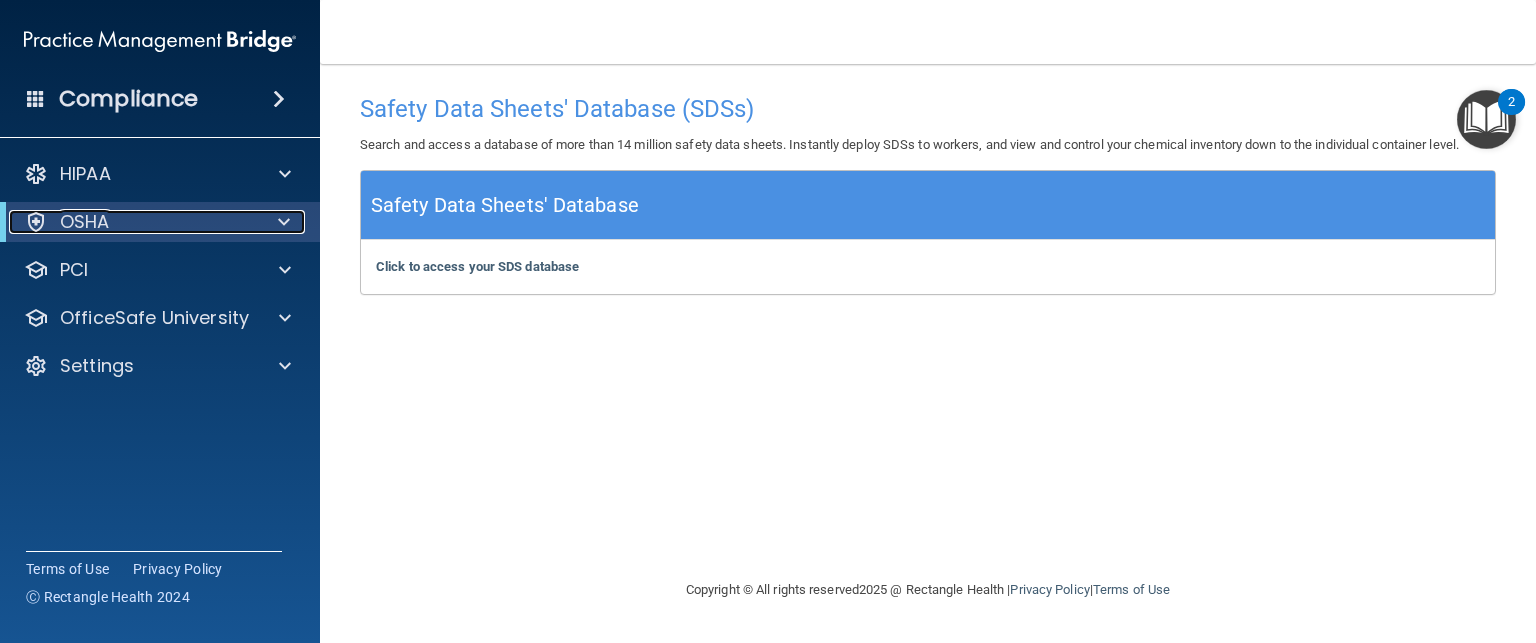 click at bounding box center (284, 222) 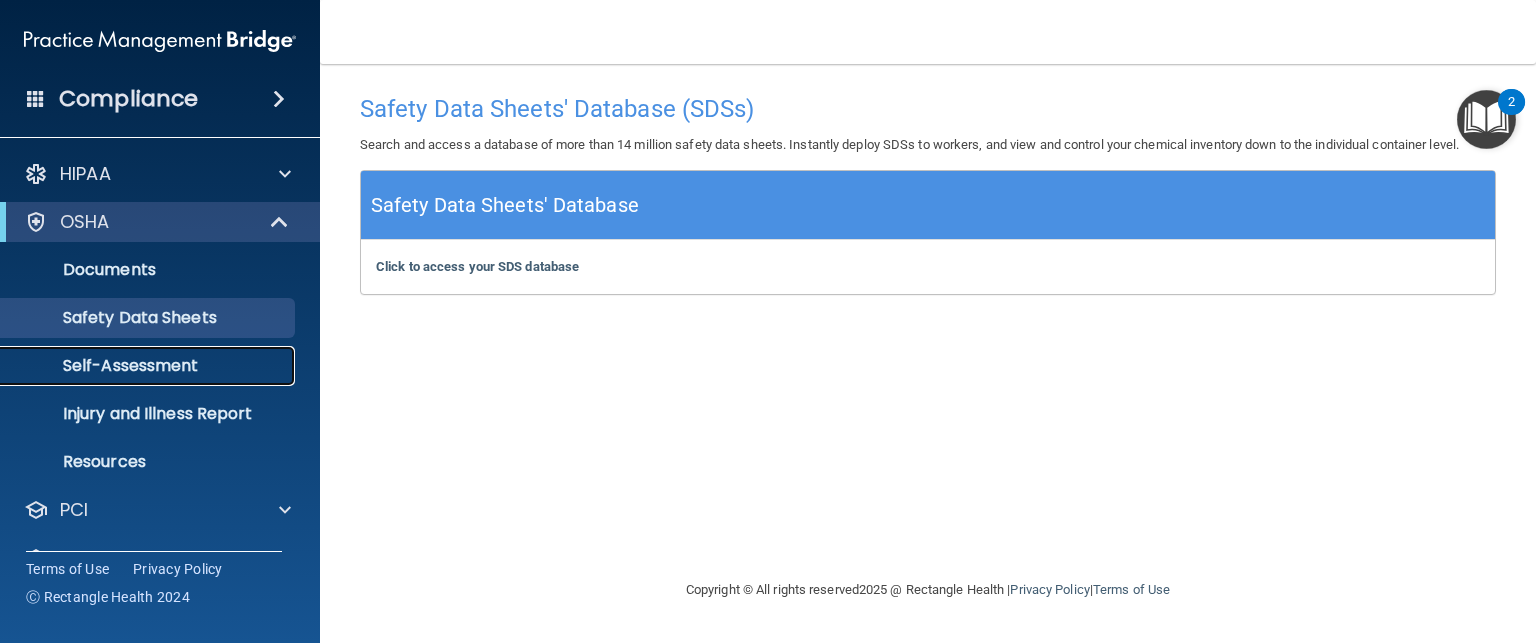 click on "Self-Assessment" at bounding box center (149, 366) 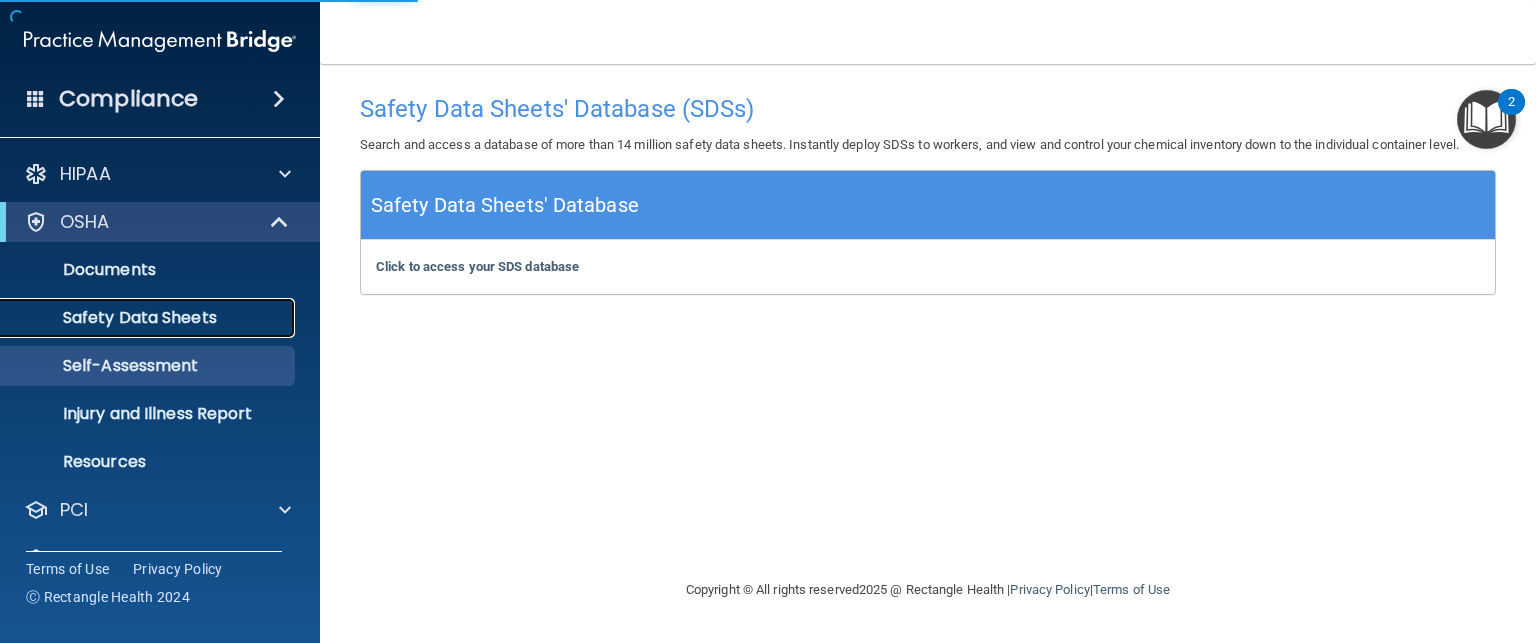 click on "Safety Data Sheets" at bounding box center [149, 318] 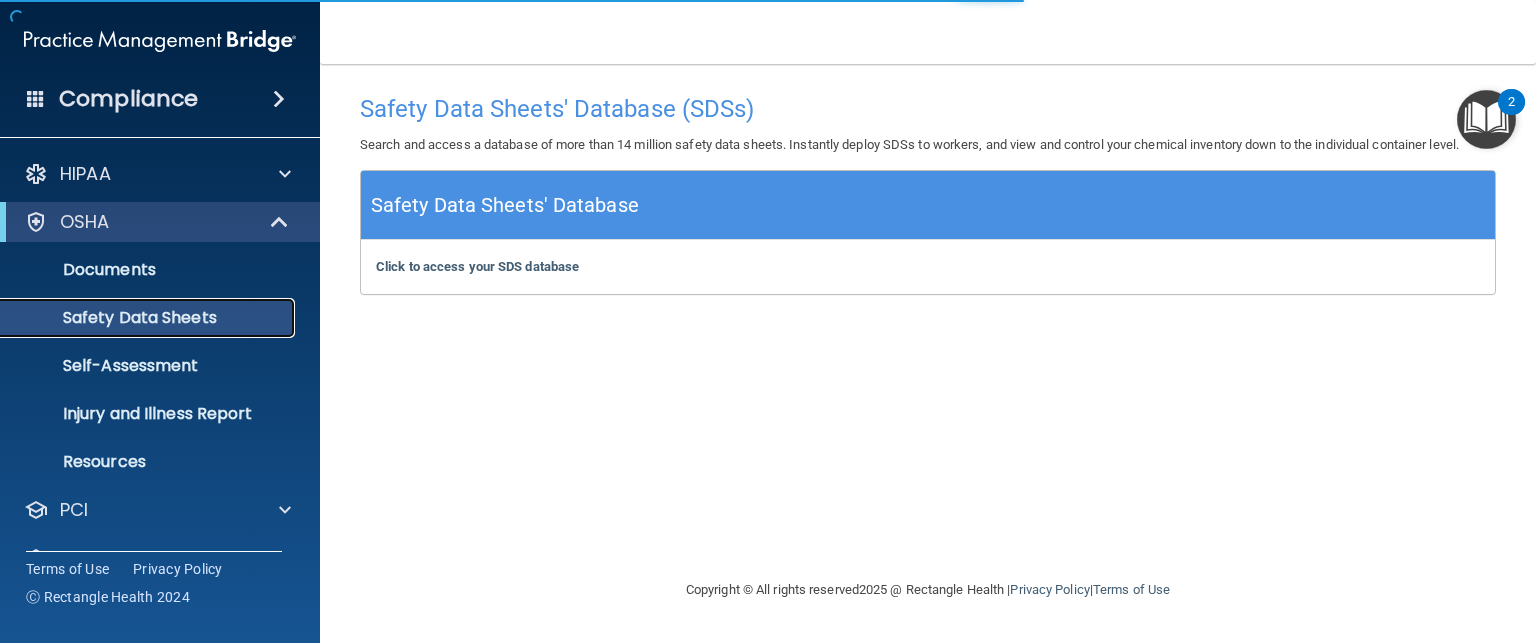 click on "Safety Data Sheets" at bounding box center [149, 318] 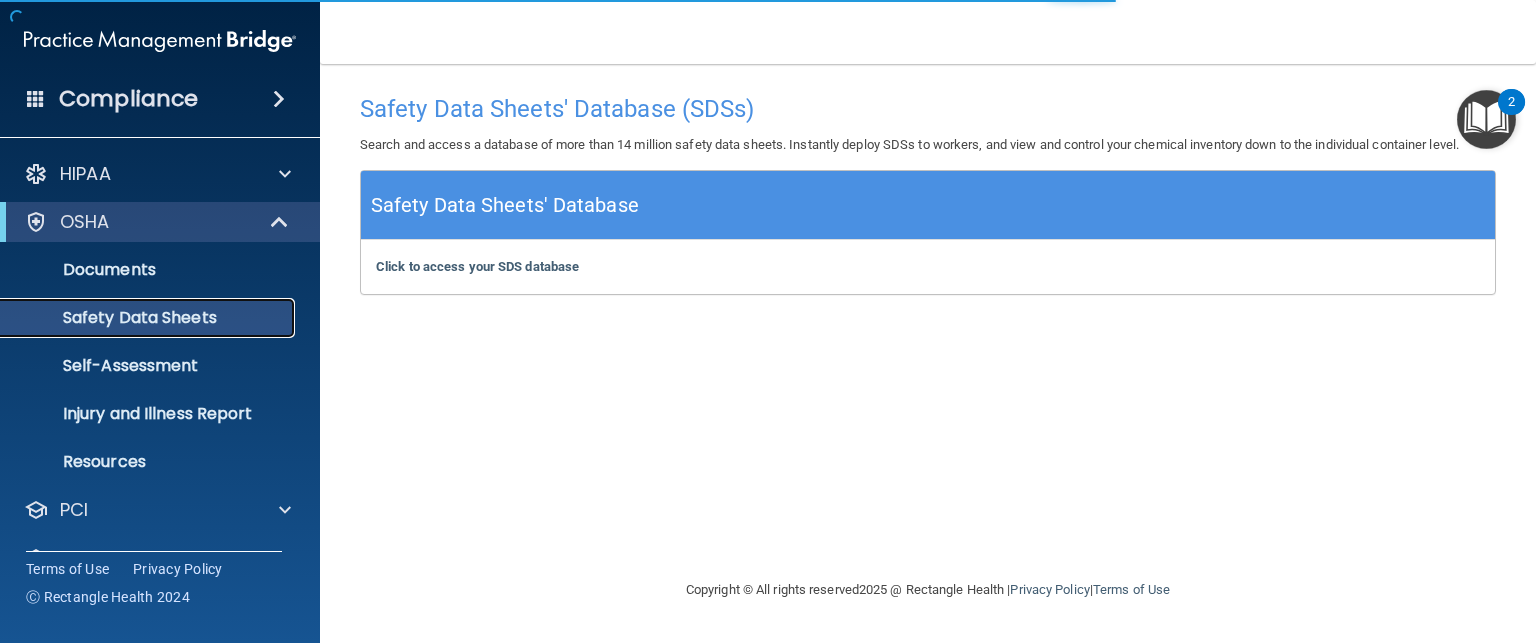 click on "Safety Data Sheets" at bounding box center [149, 318] 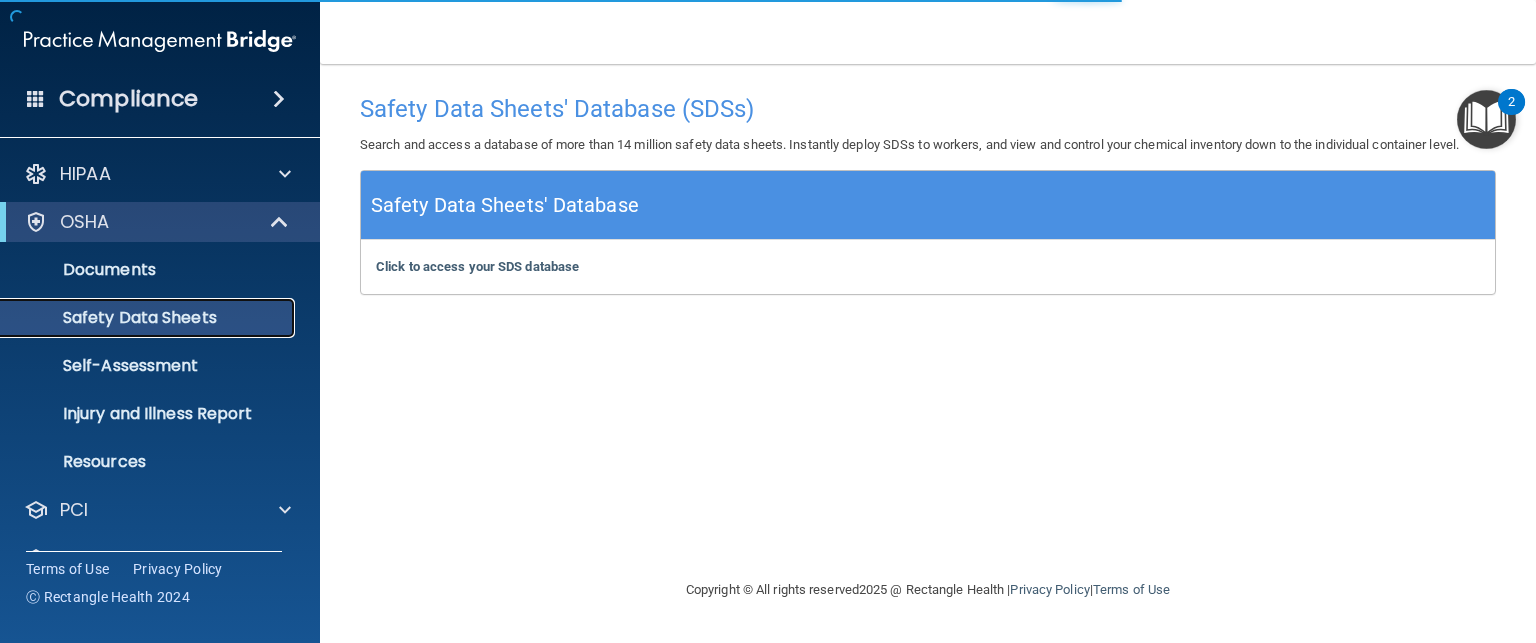 click on "Safety Data Sheets" at bounding box center (149, 318) 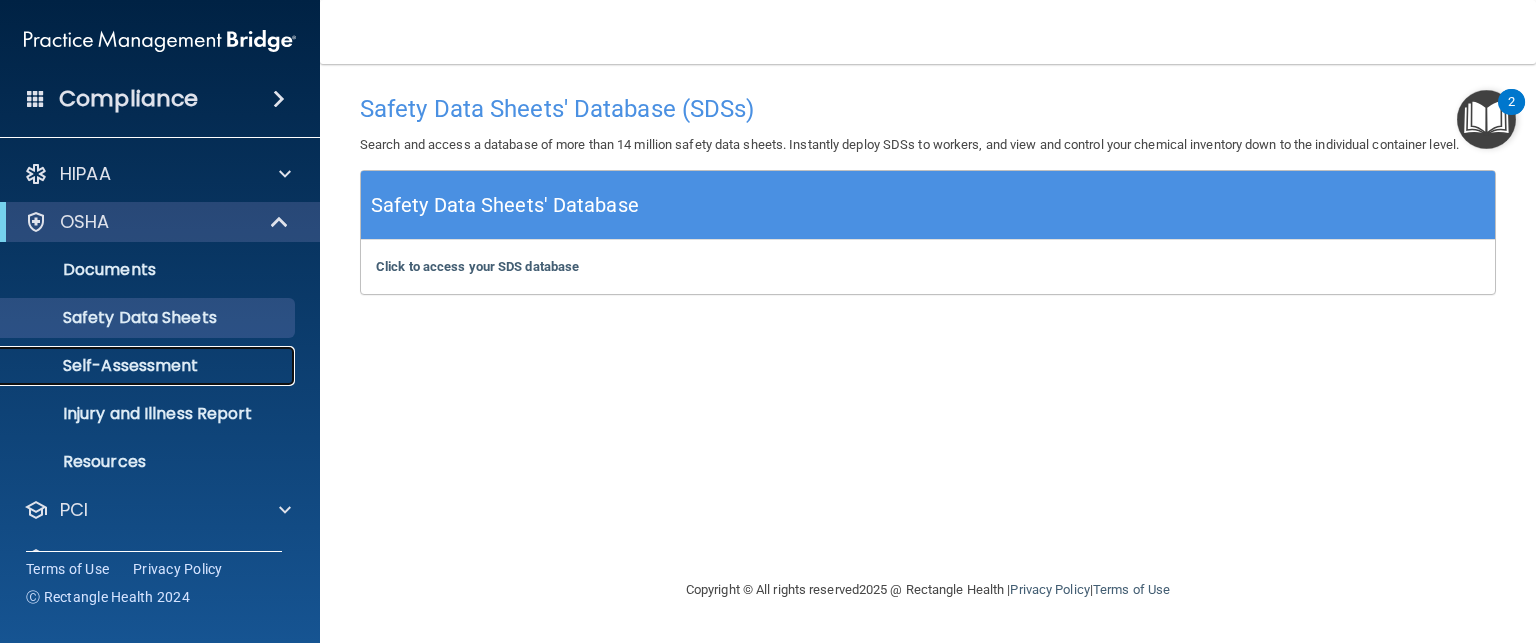 click on "Self-Assessment" at bounding box center [149, 366] 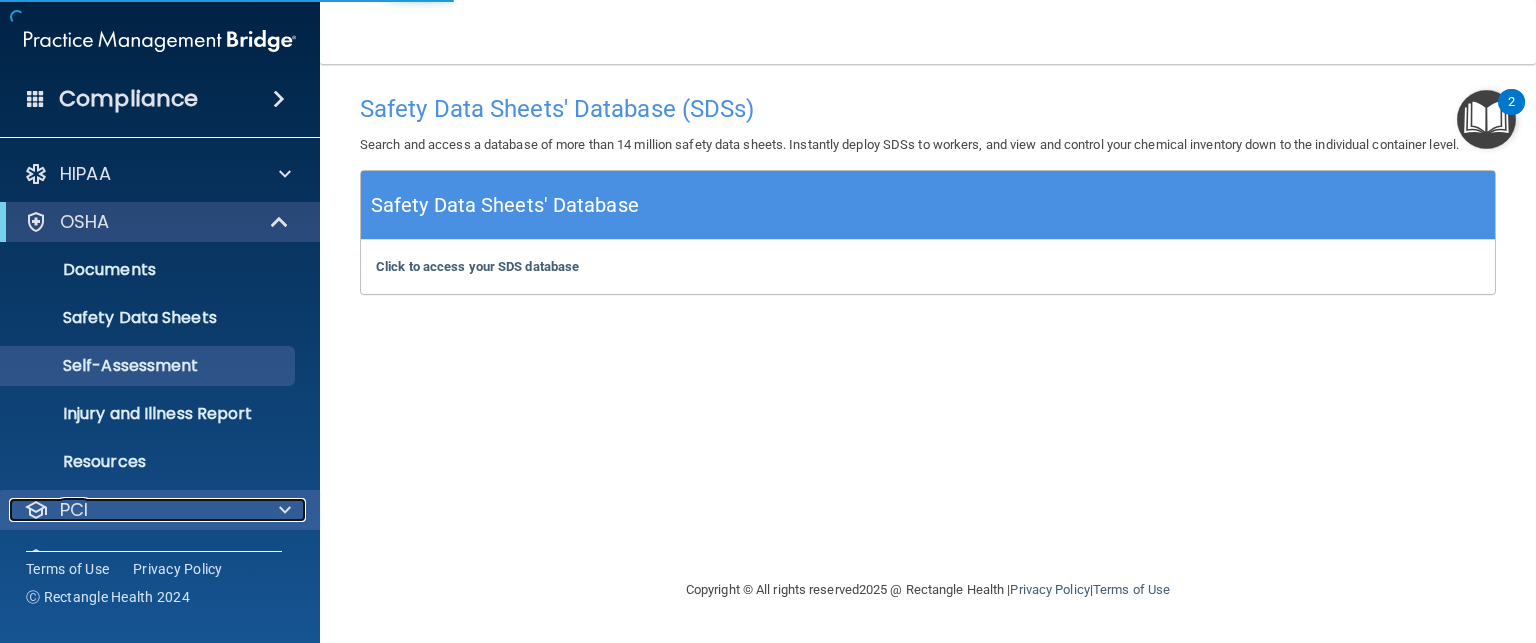 click on "PCI" at bounding box center [133, 510] 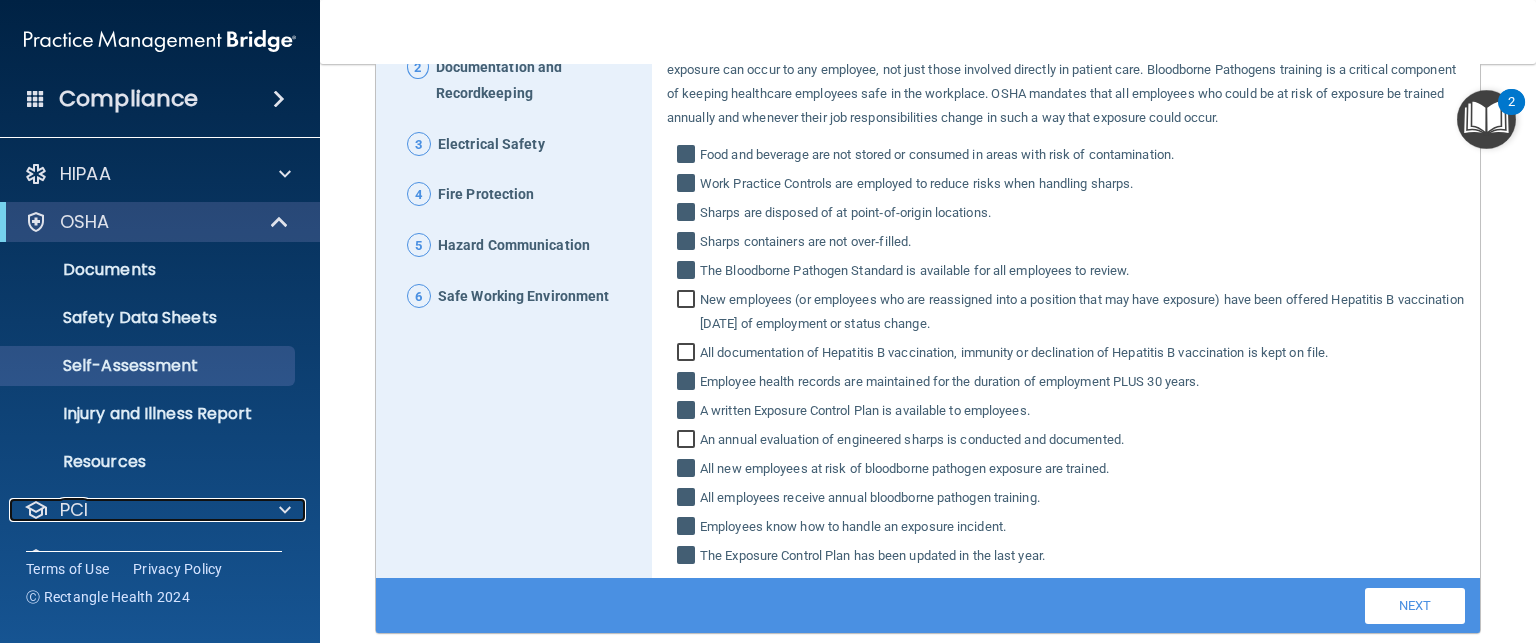 scroll, scrollTop: 367, scrollLeft: 0, axis: vertical 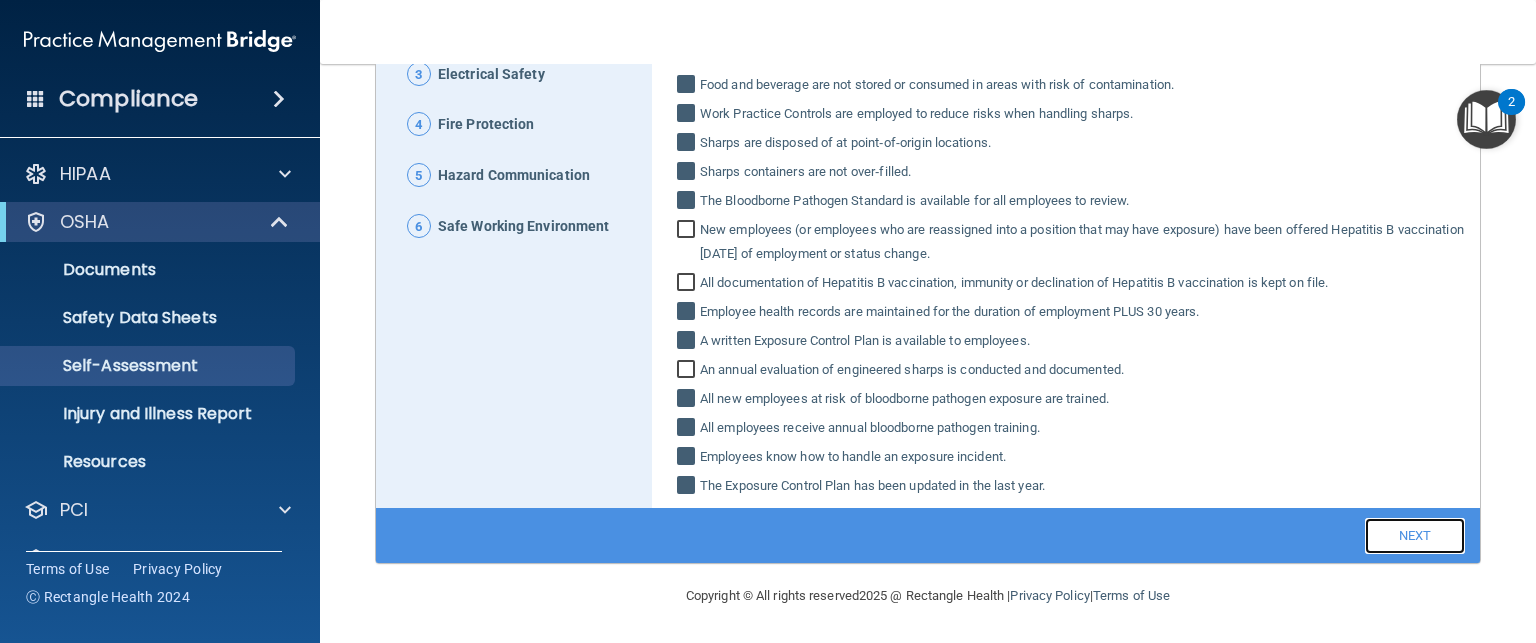 click on "Next" at bounding box center [1415, 536] 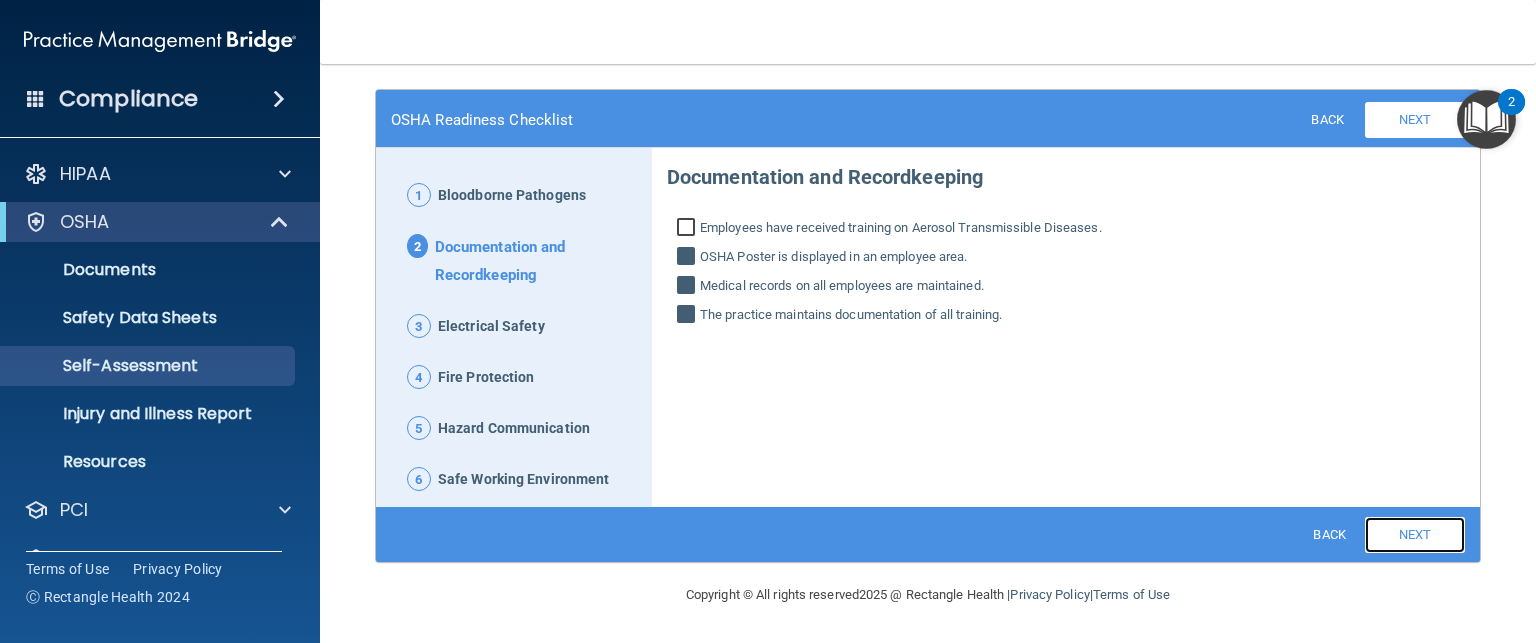 scroll, scrollTop: 115, scrollLeft: 0, axis: vertical 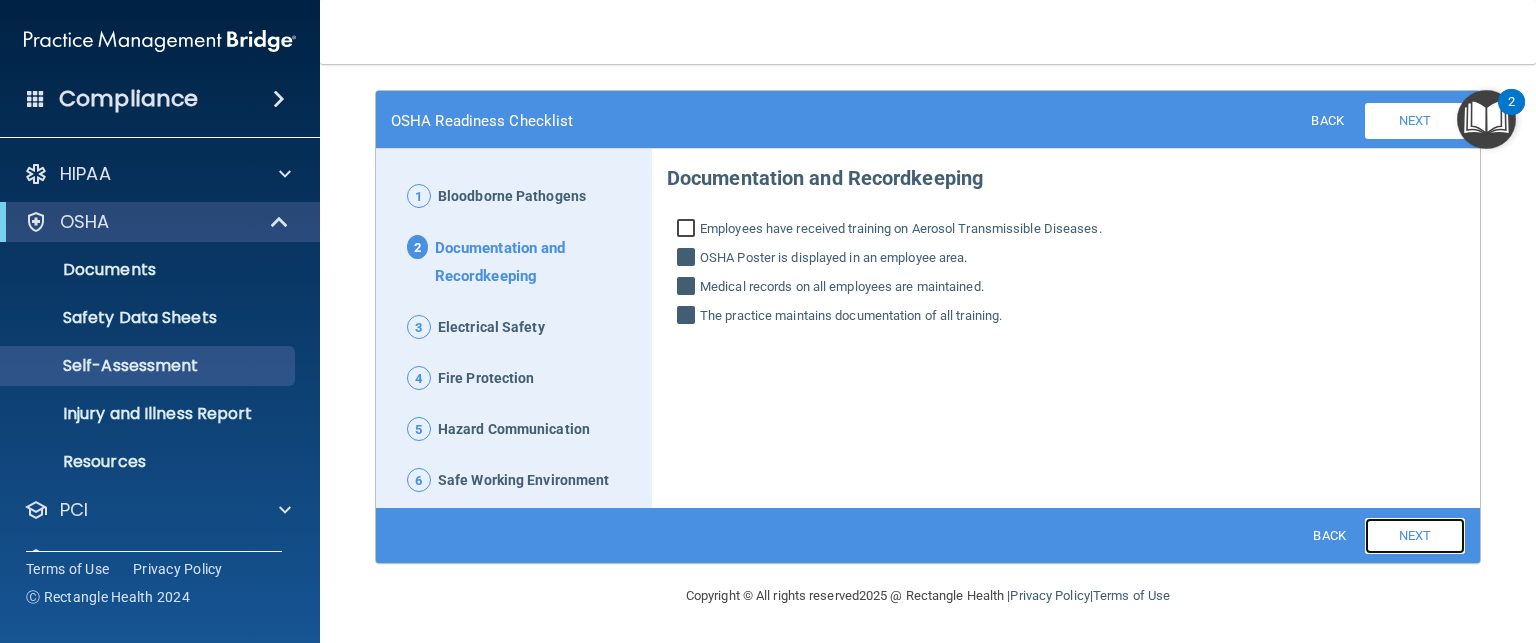 click on "Next" at bounding box center (1415, 536) 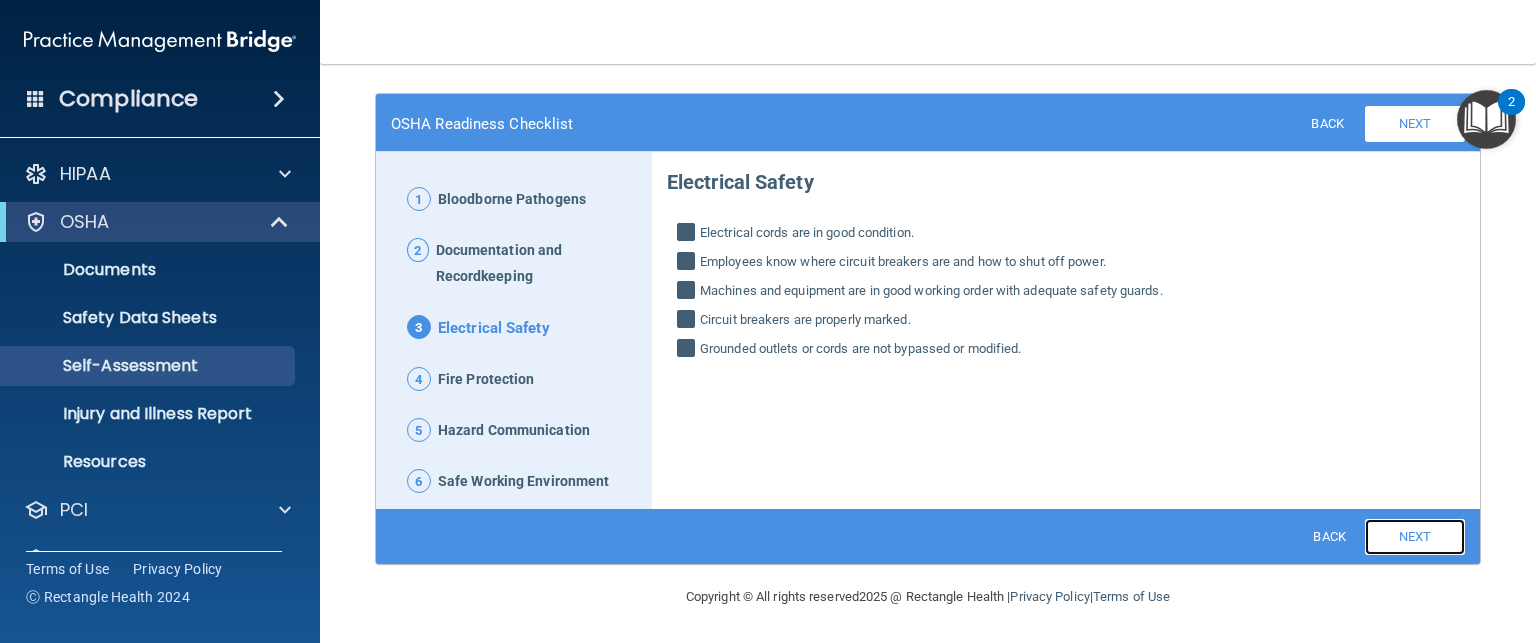 click on "Next" at bounding box center [1415, 537] 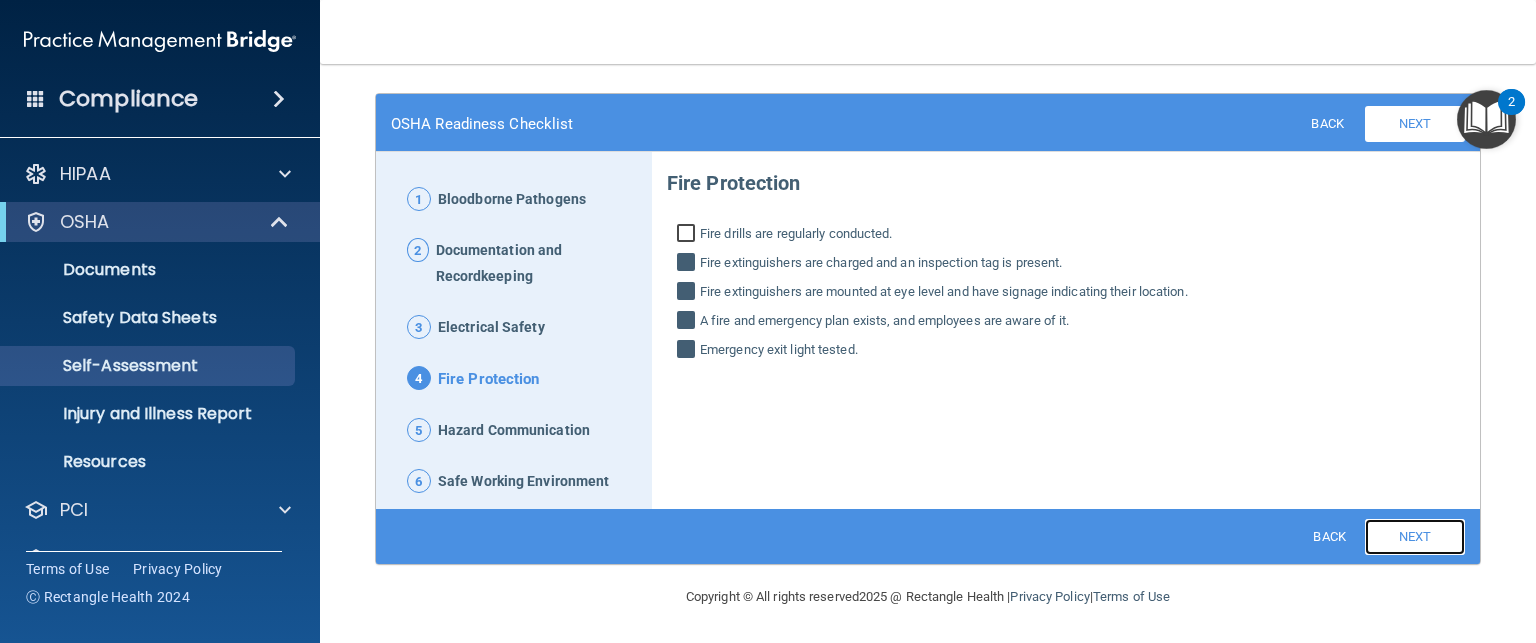 click on "Next" at bounding box center (1415, 537) 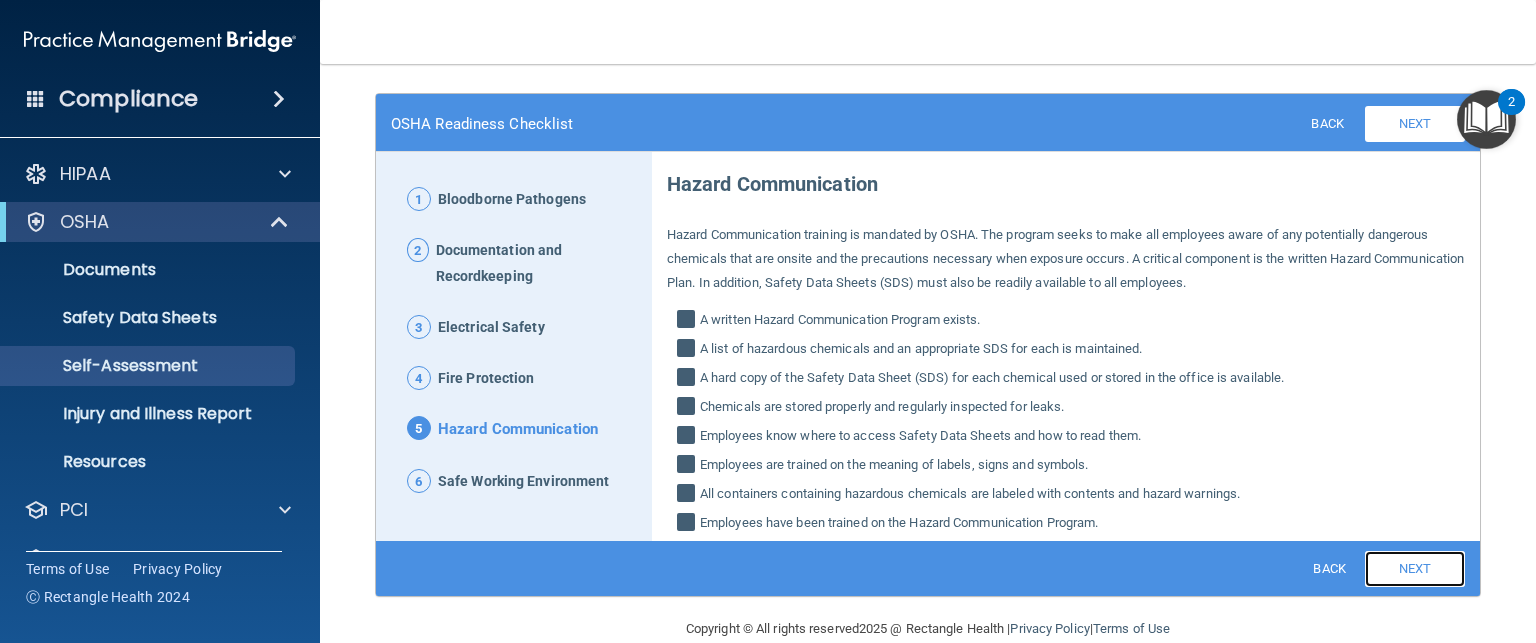 click on "Next" at bounding box center [1415, 569] 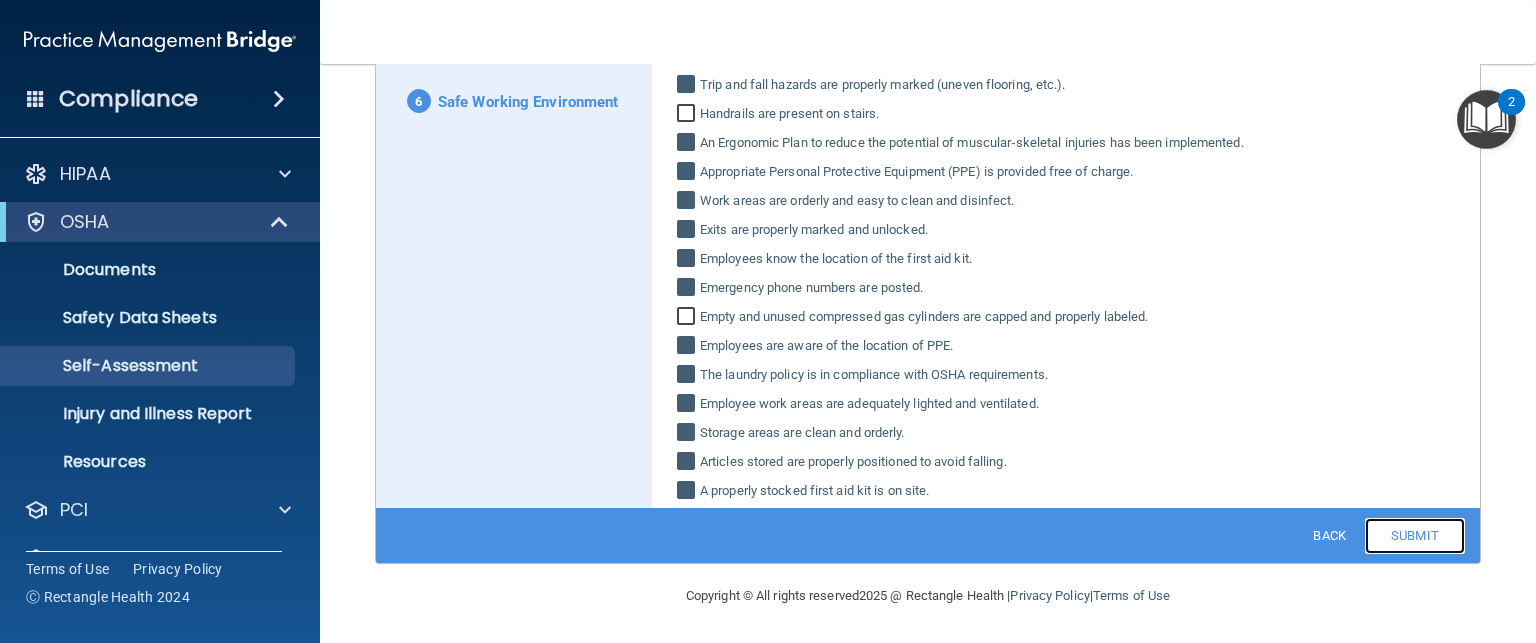 click on "Submit" at bounding box center (1415, 536) 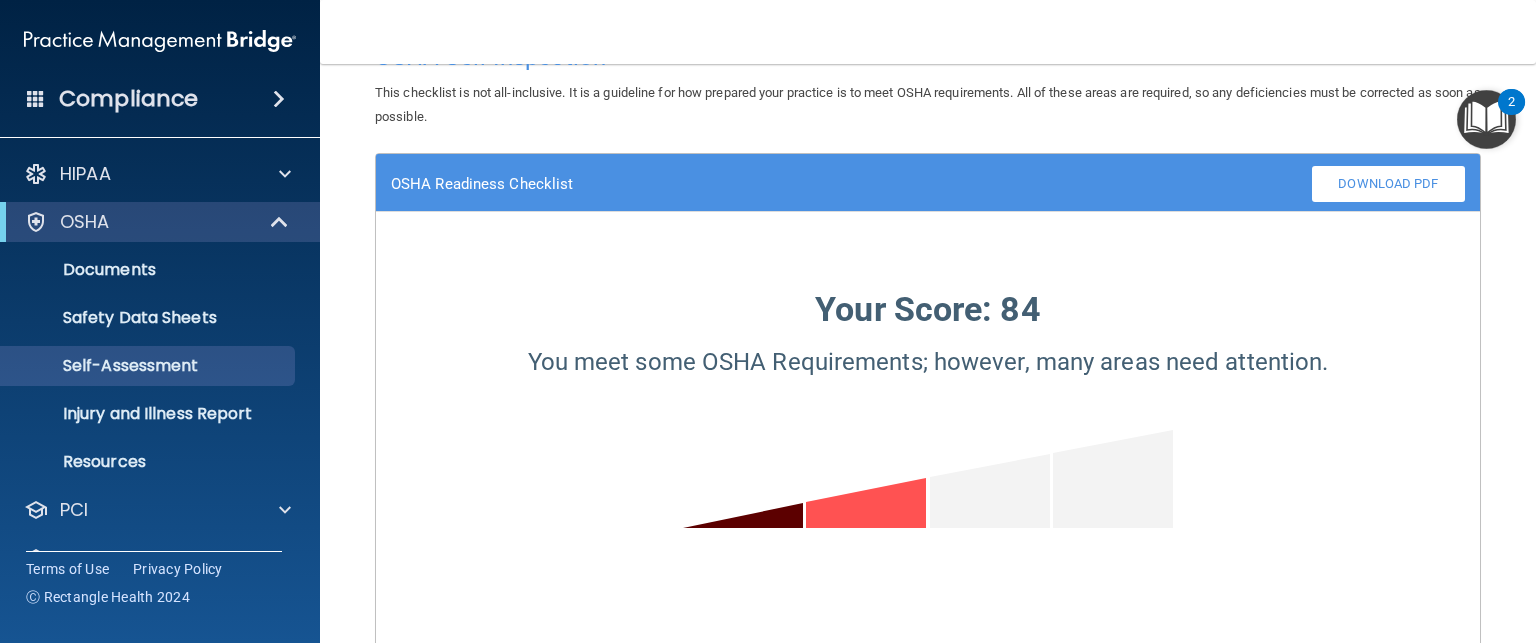 scroll, scrollTop: 0, scrollLeft: 0, axis: both 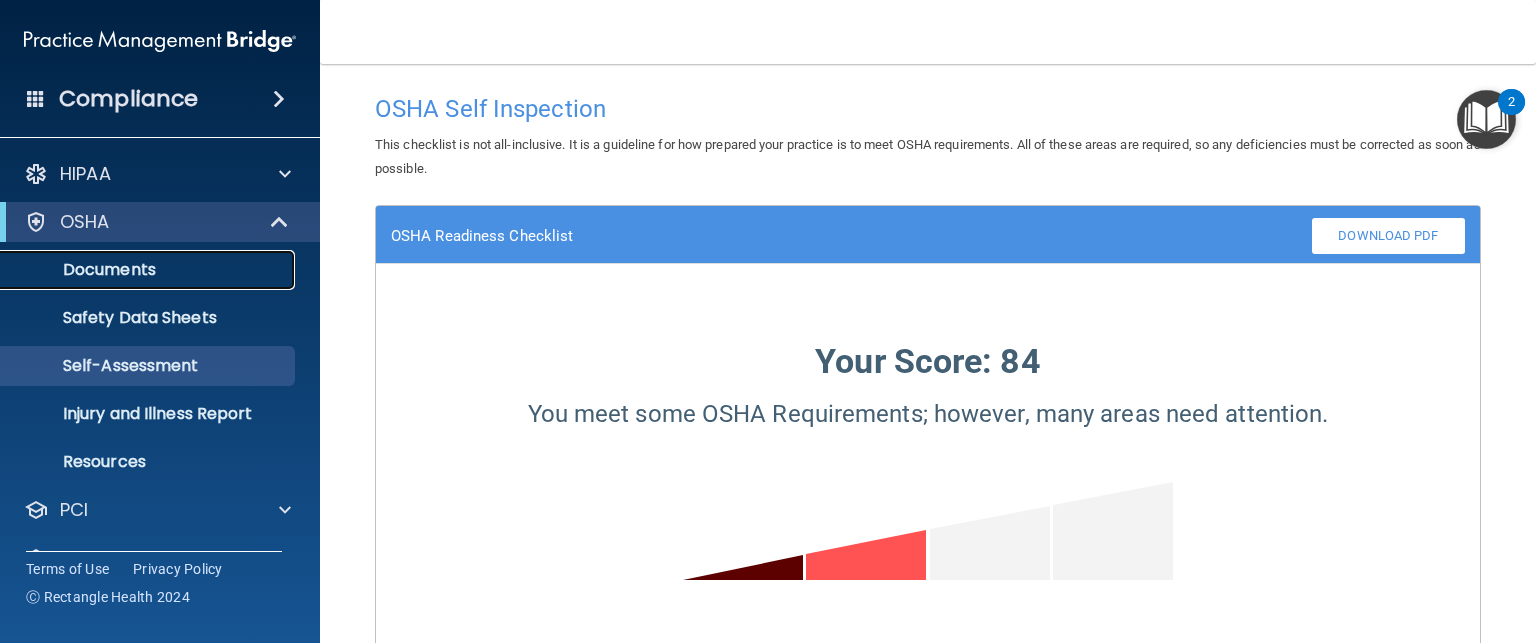 click on "Documents" at bounding box center (137, 270) 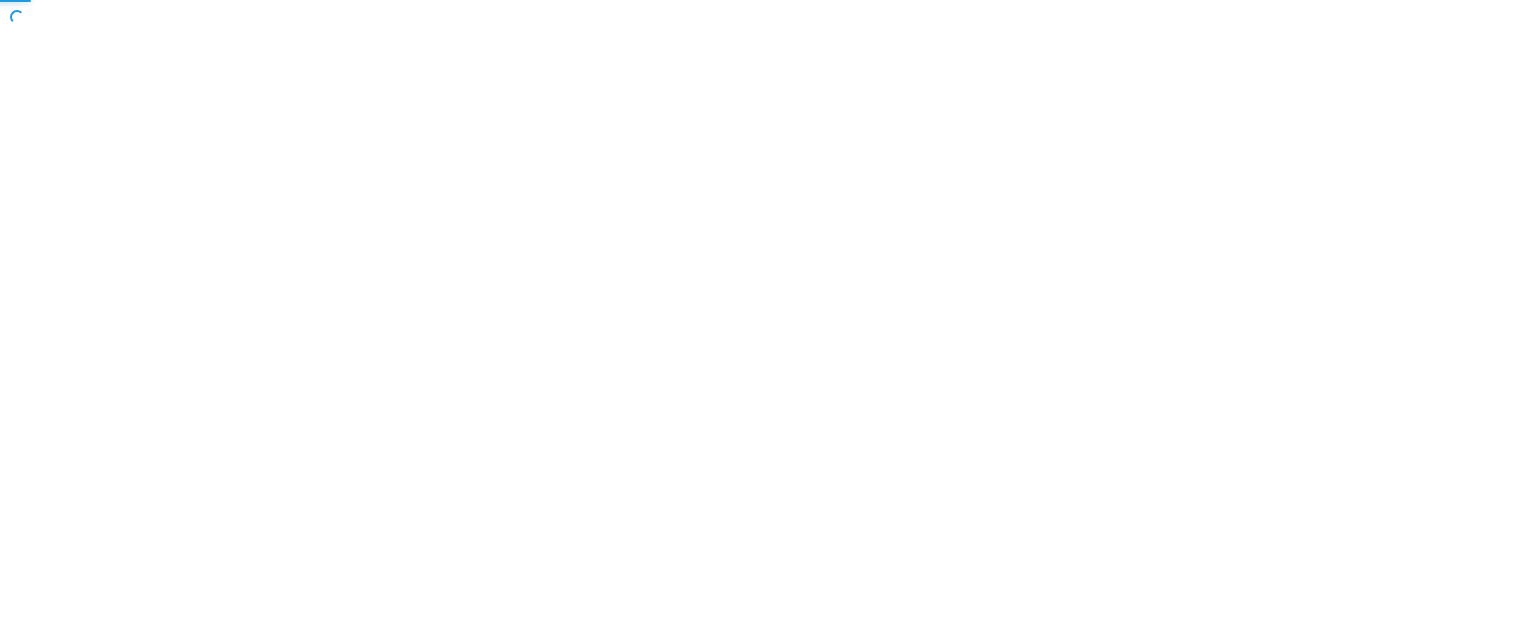 scroll, scrollTop: 0, scrollLeft: 0, axis: both 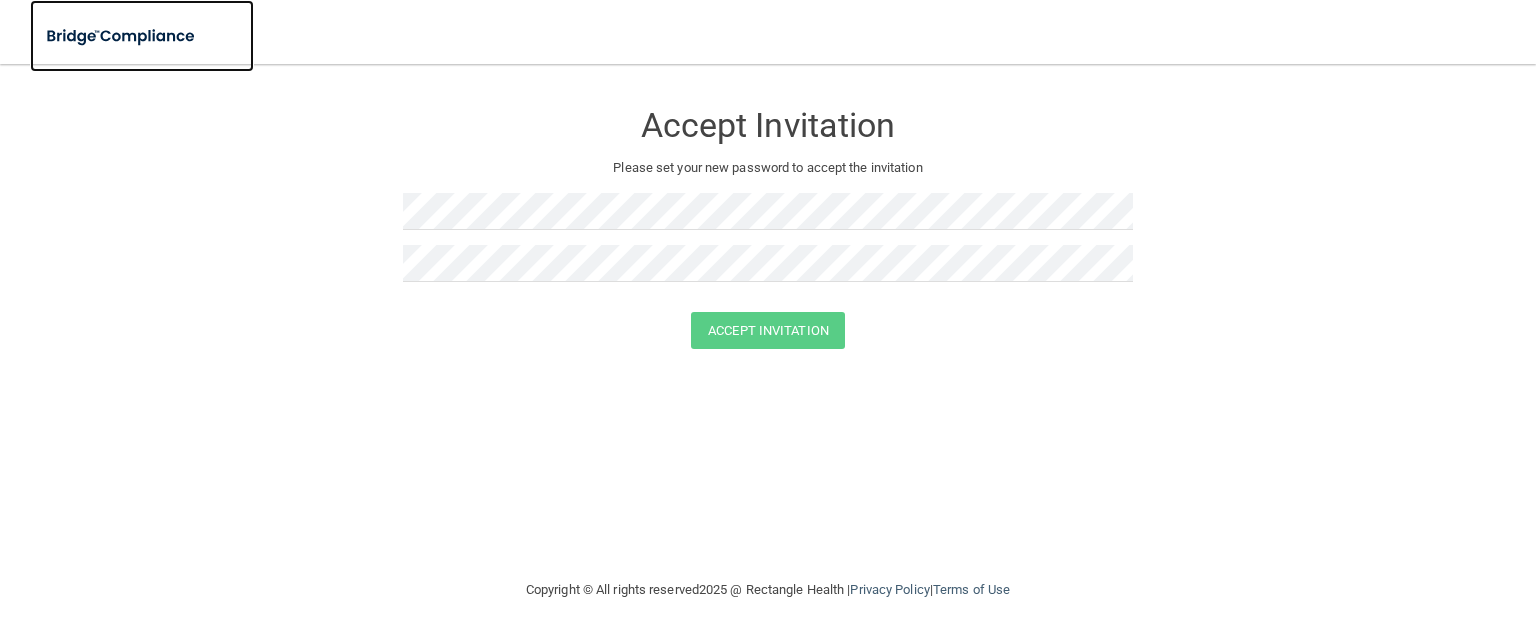 click at bounding box center [122, 36] 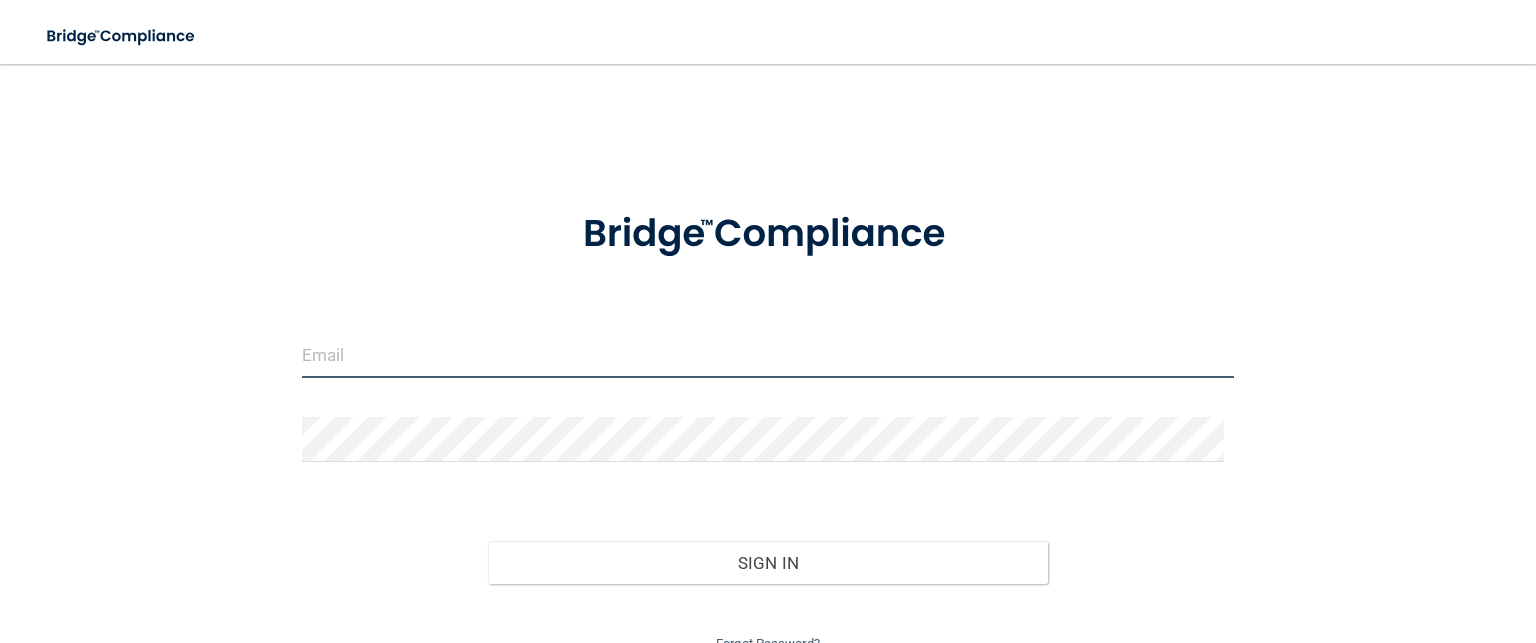 type on "[EMAIL_ADDRESS][PERSON_NAME][DOMAIN_NAME]" 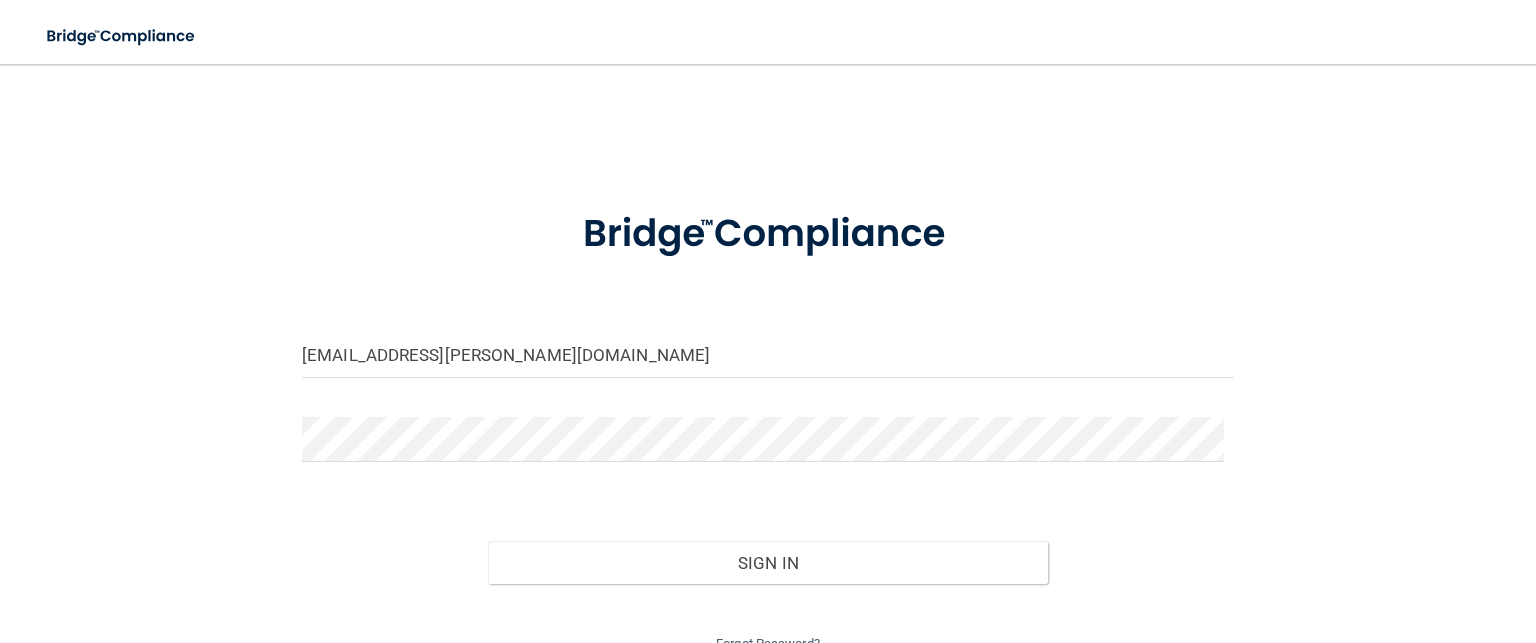 click on "Sign In" at bounding box center (768, 543) 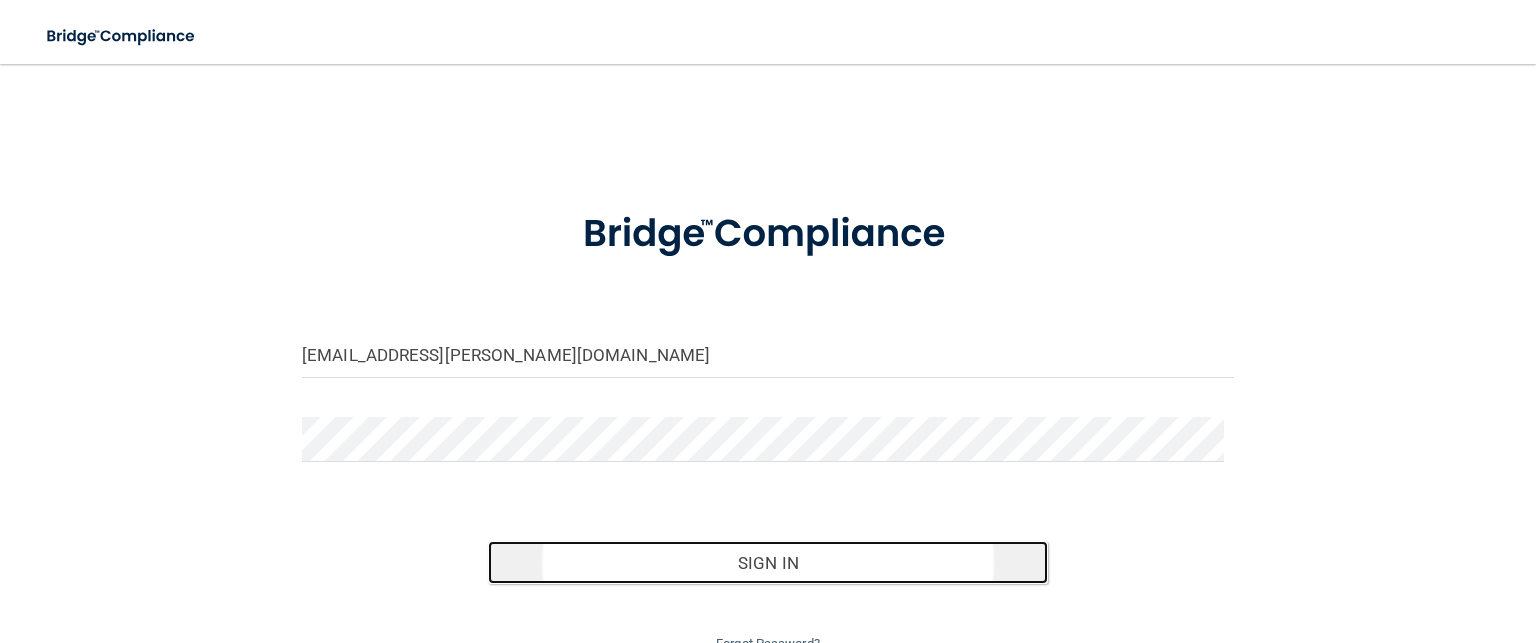 click on "Sign In" at bounding box center (767, 563) 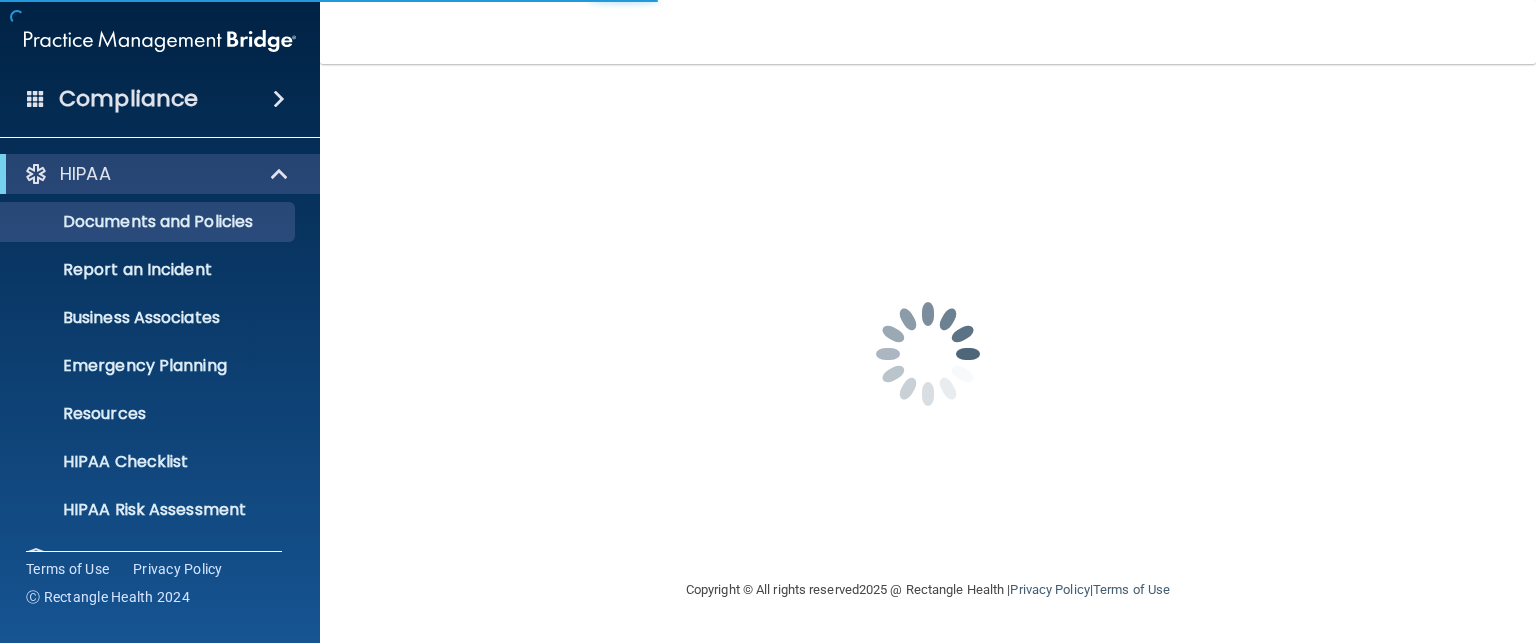click on "Copyright © All rights reserved  2025 @ Rectangle Health |  Privacy Policy  |  Terms of Use" at bounding box center [928, 590] 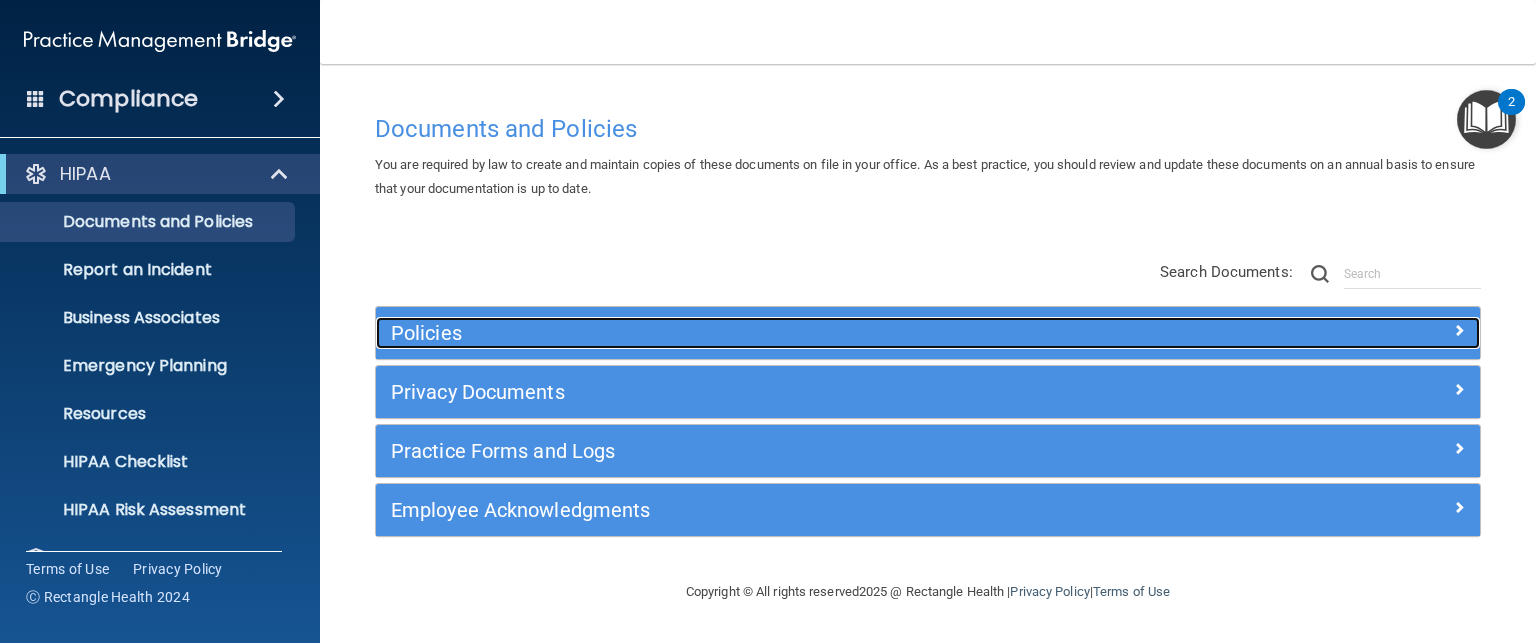 click at bounding box center (1459, 330) 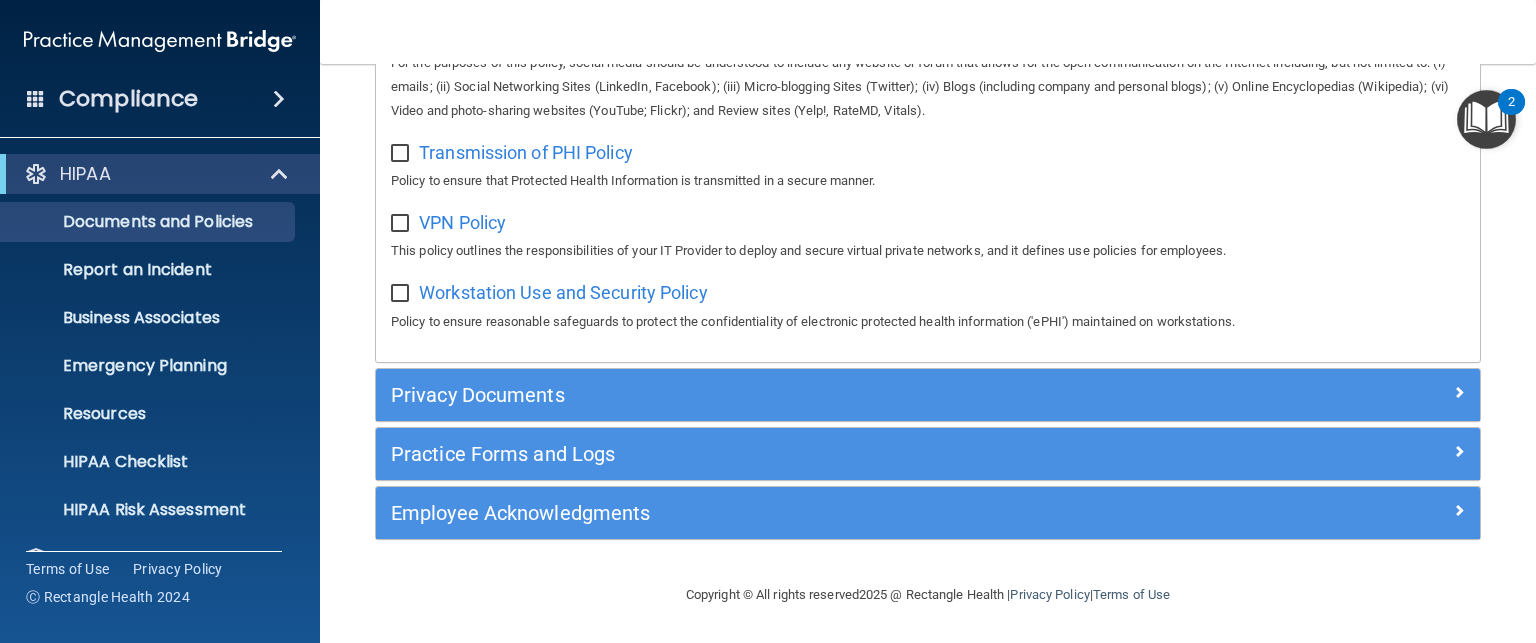 scroll, scrollTop: 1664, scrollLeft: 0, axis: vertical 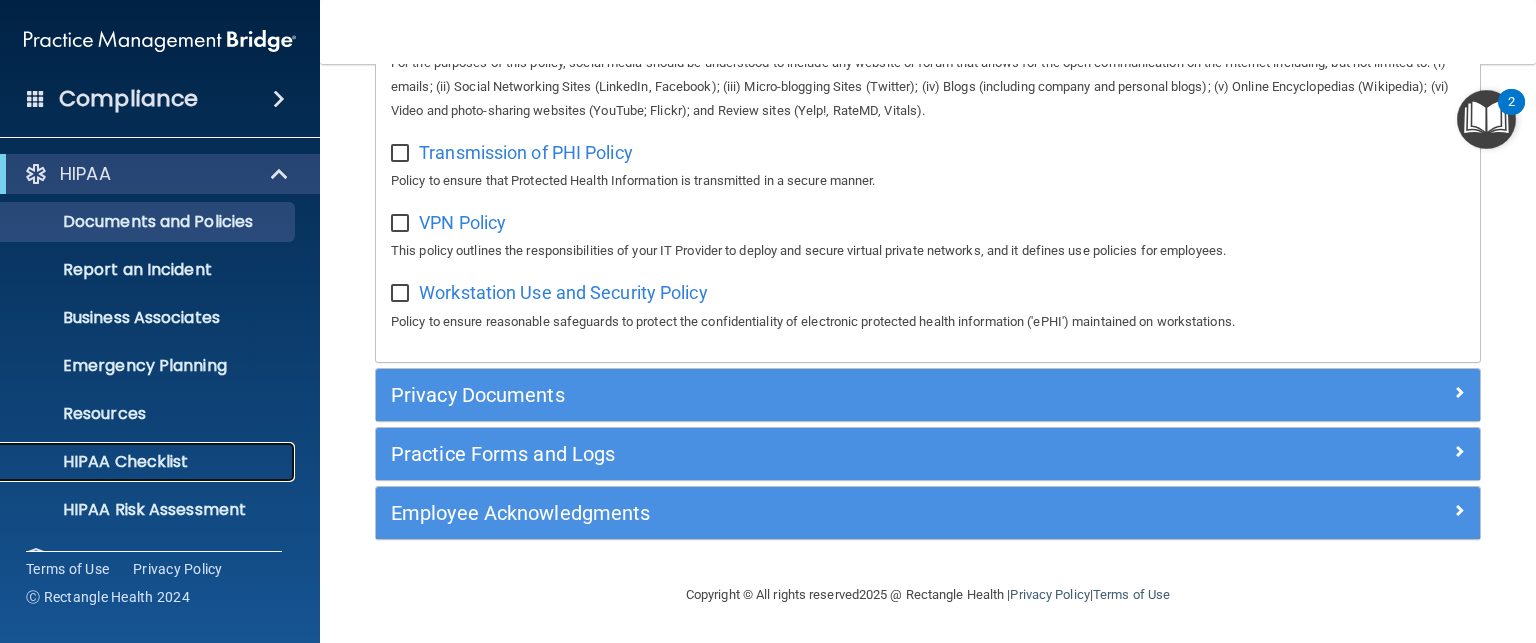 click on "HIPAA Checklist" at bounding box center (149, 462) 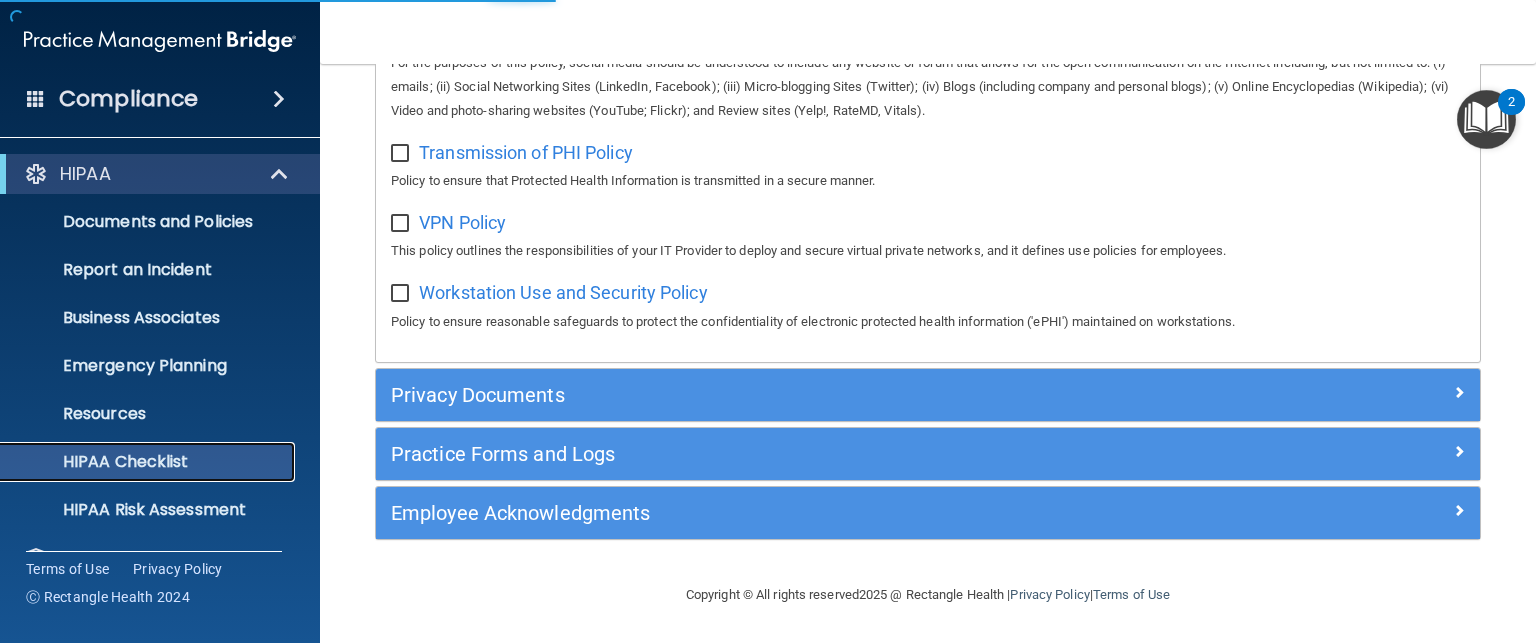 scroll, scrollTop: 111, scrollLeft: 0, axis: vertical 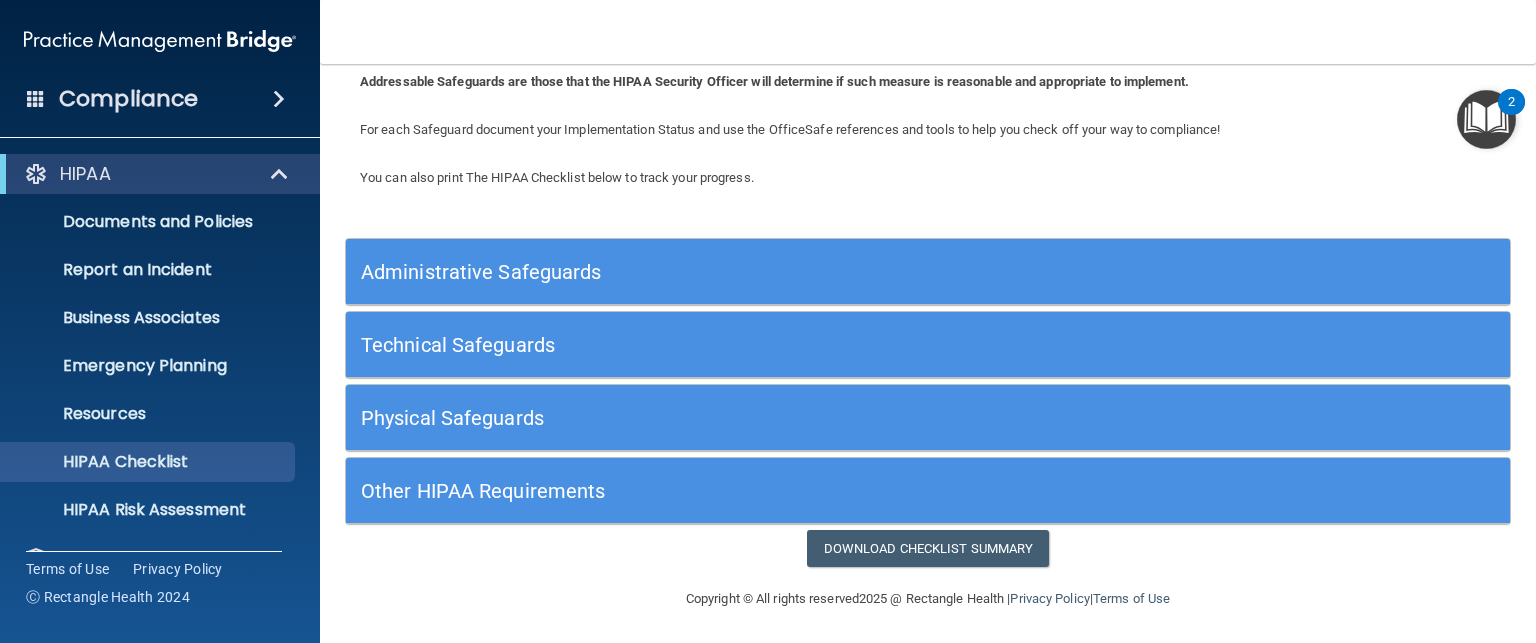 click on "Administrative Safeguards" at bounding box center [782, 271] 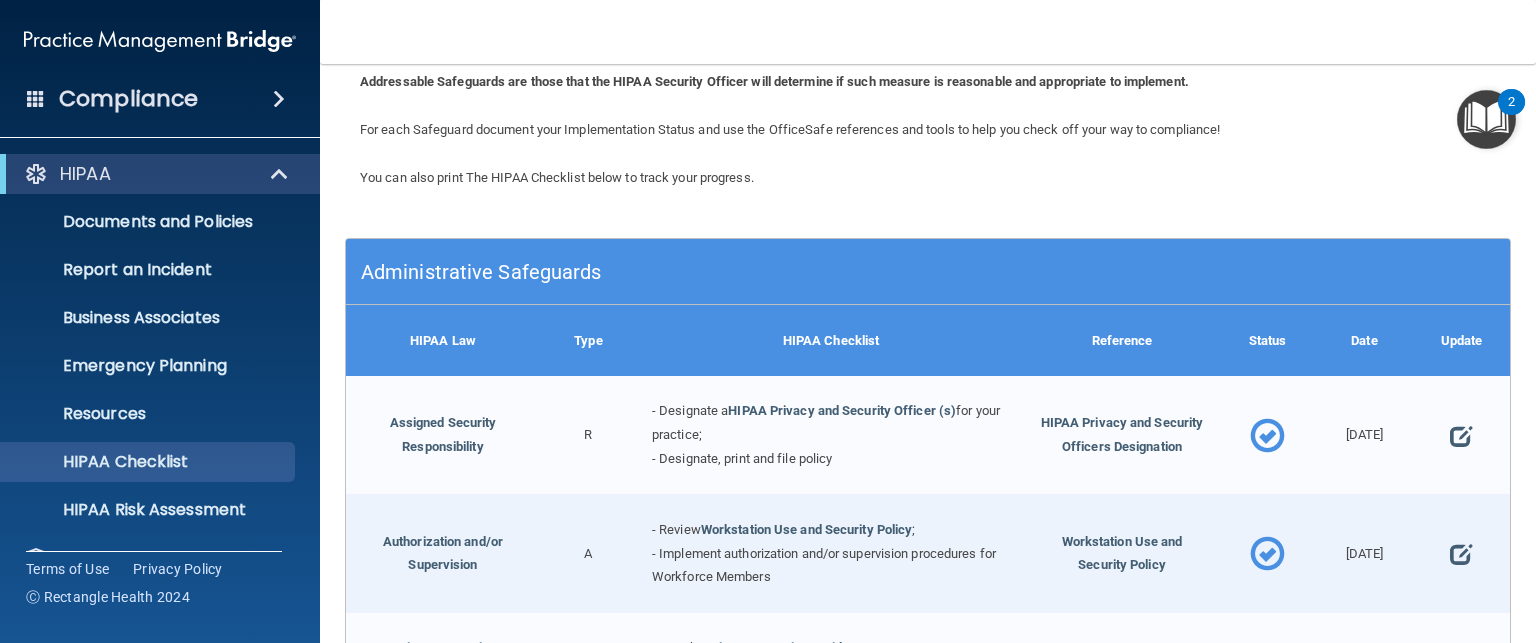 scroll, scrollTop: 2000, scrollLeft: 0, axis: vertical 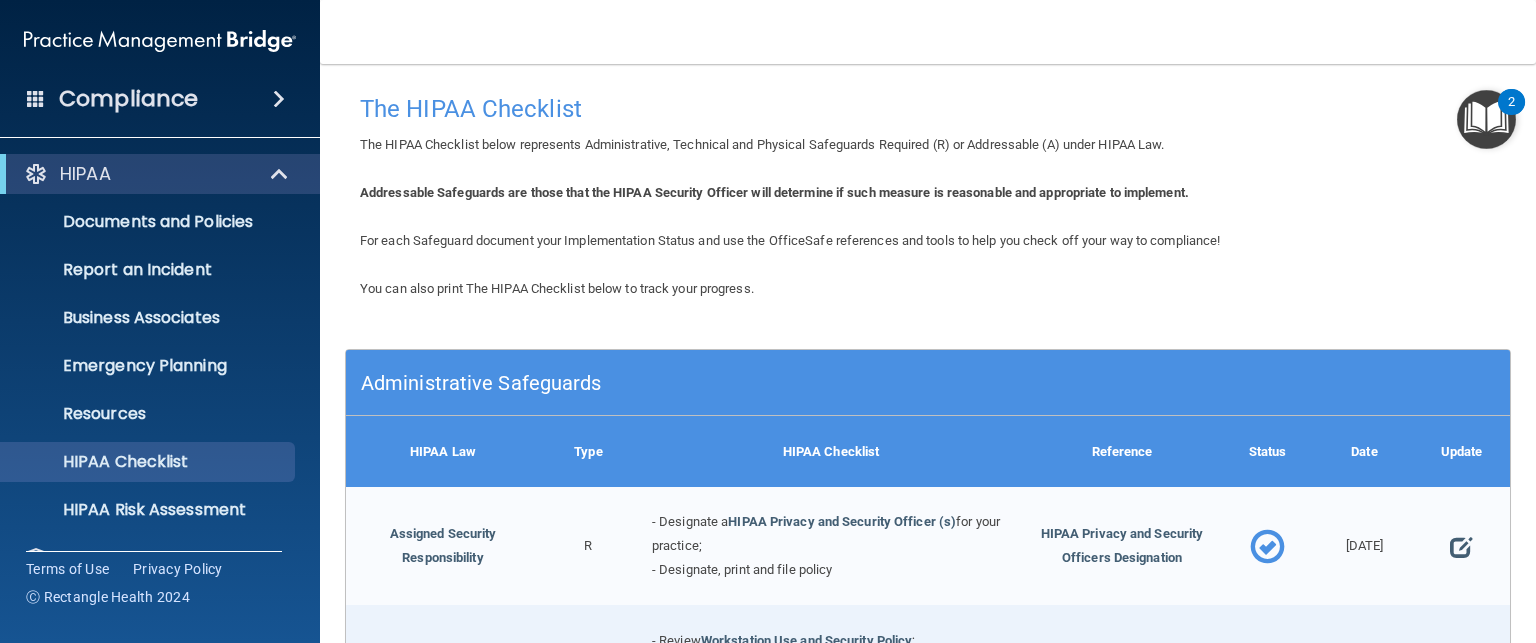 click at bounding box center (36, 98) 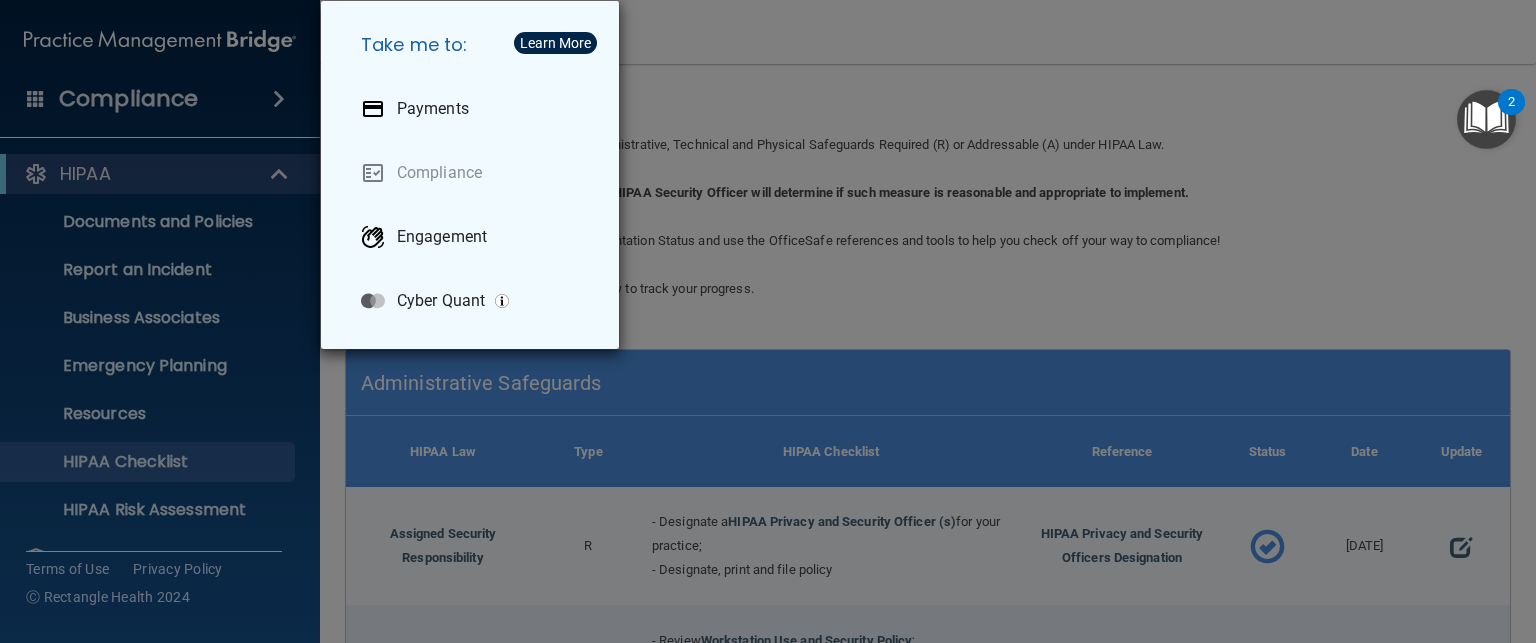click on "Take me to:             Payments                   Compliance                     Engagement                     Cyber Quant" at bounding box center [768, 321] 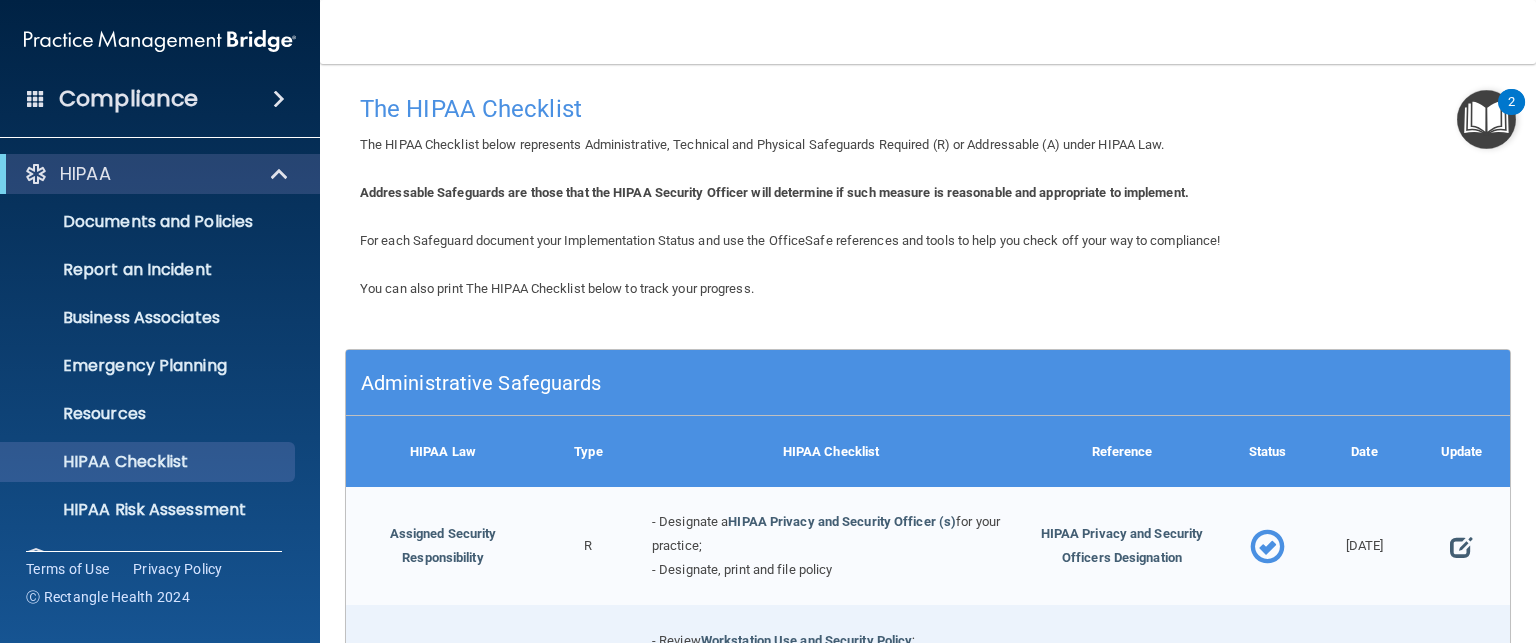 click at bounding box center [1486, 119] 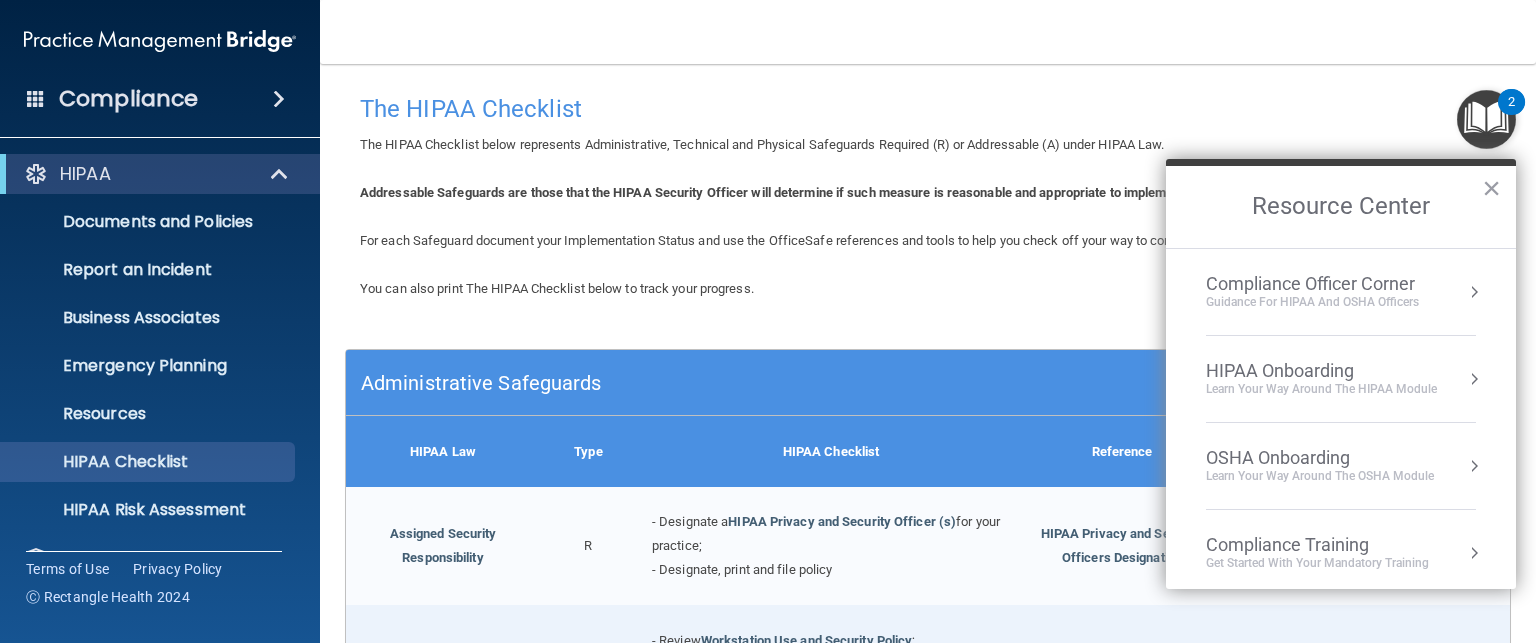 click on "HIPAA Onboarding" at bounding box center (1321, 371) 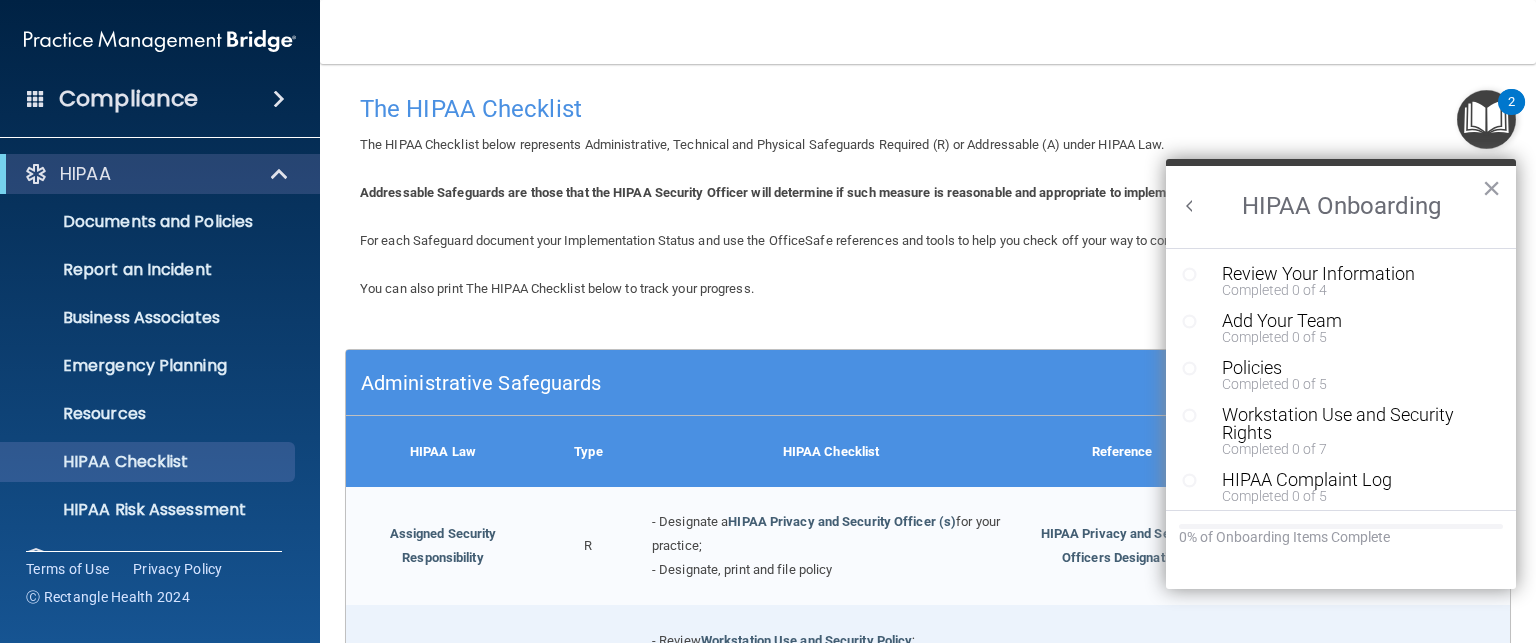 scroll, scrollTop: 0, scrollLeft: 0, axis: both 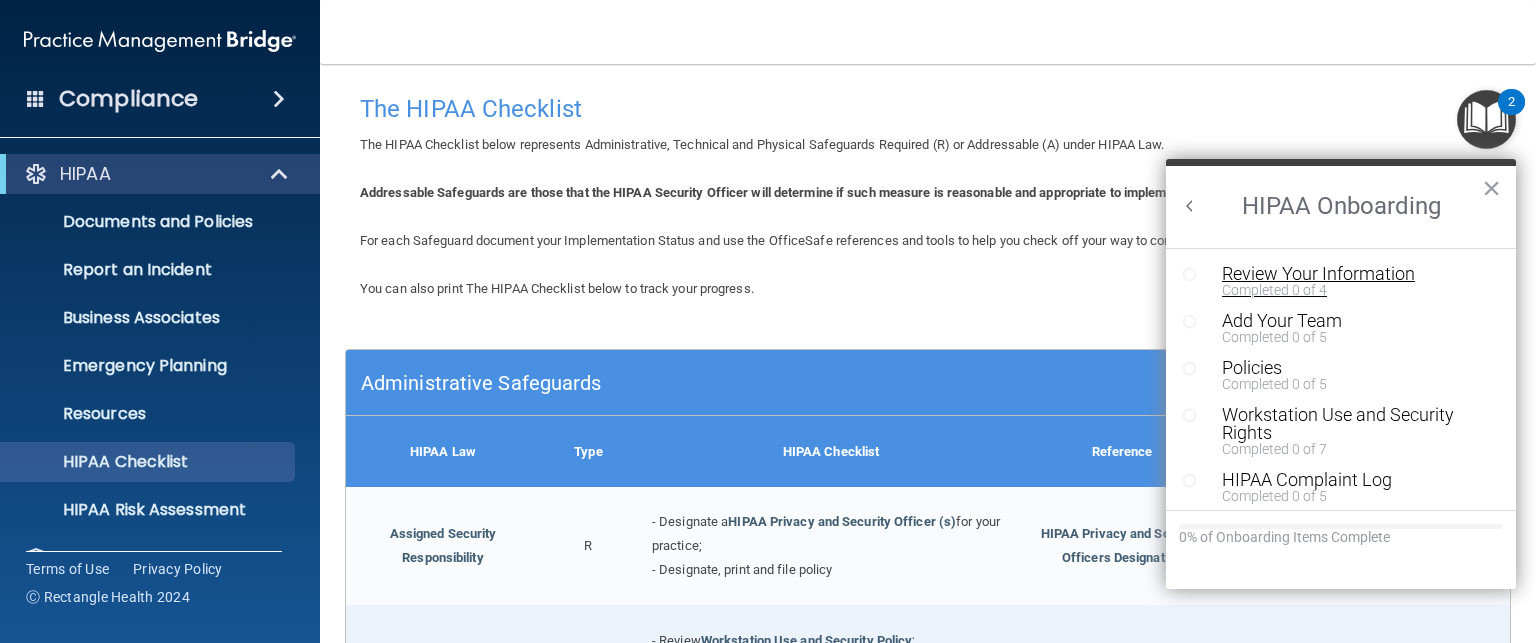click on "Review Your Information" at bounding box center (1348, 274) 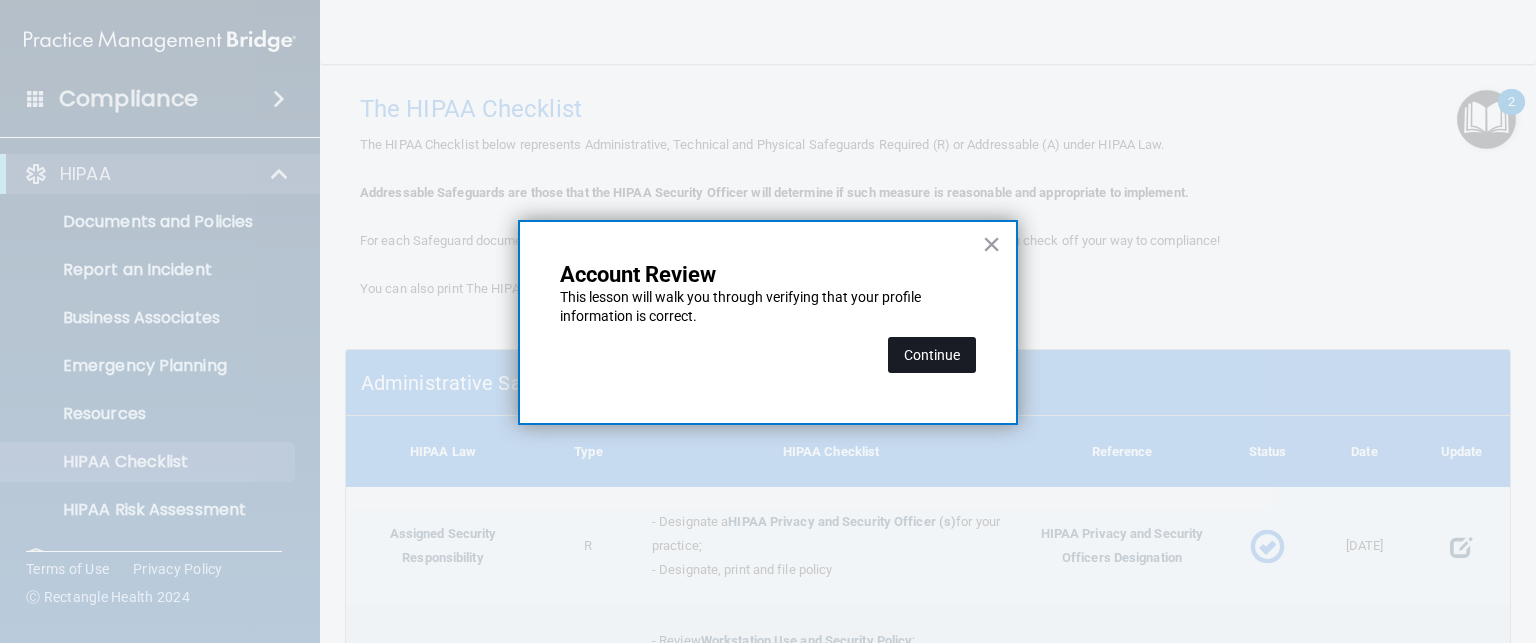 click on "Continue" at bounding box center (932, 355) 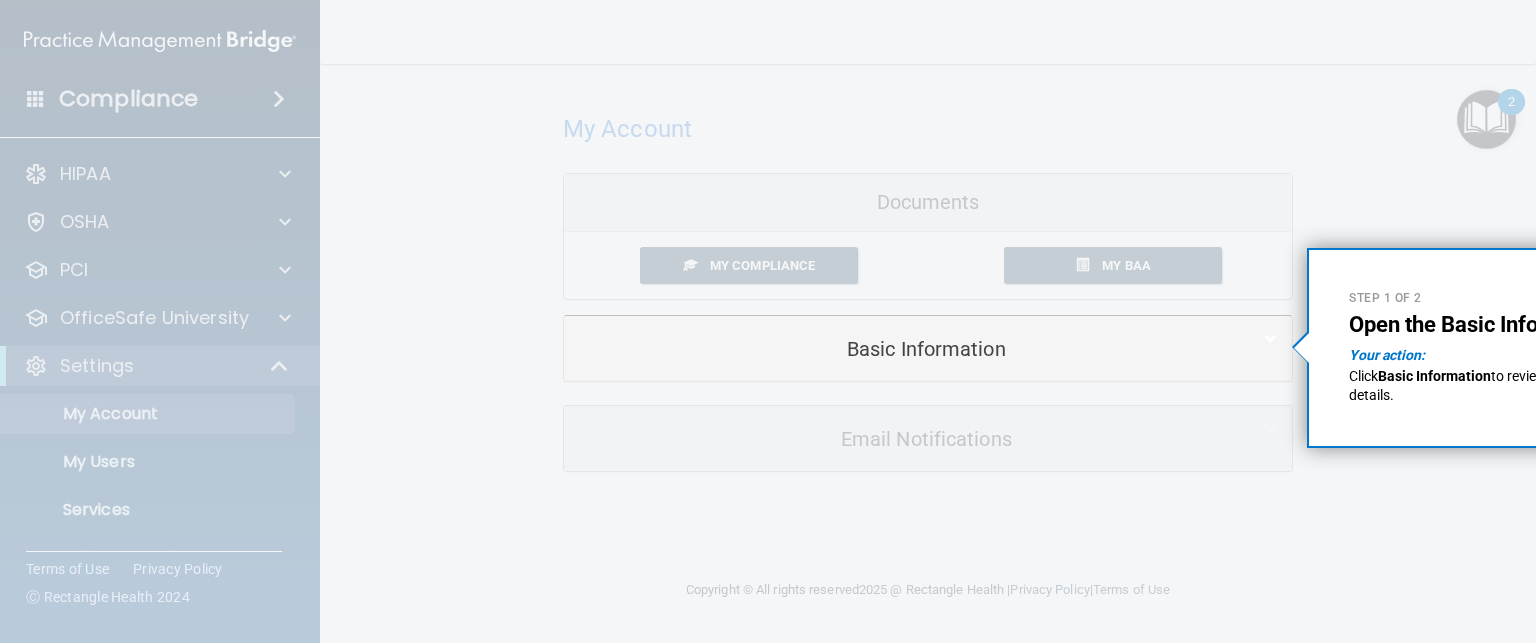 click at bounding box center (1414, 321) 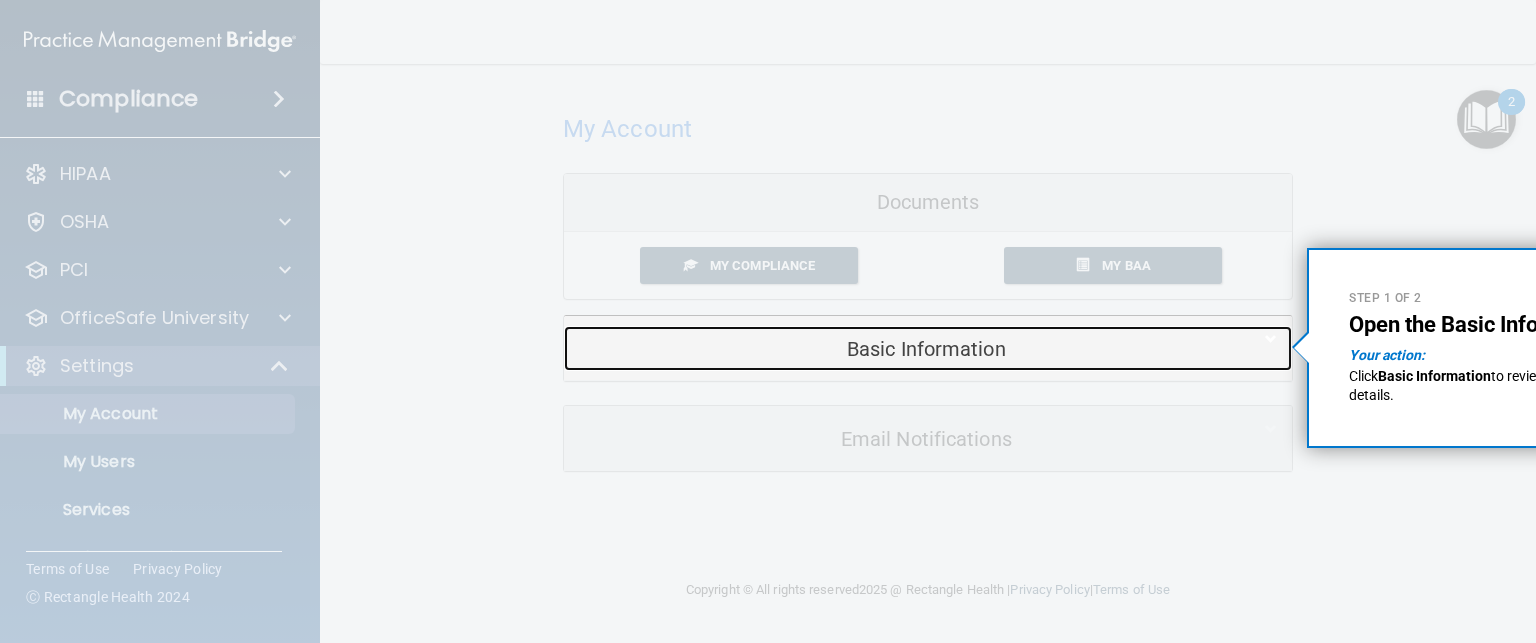 click on "Basic Information" at bounding box center (897, 348) 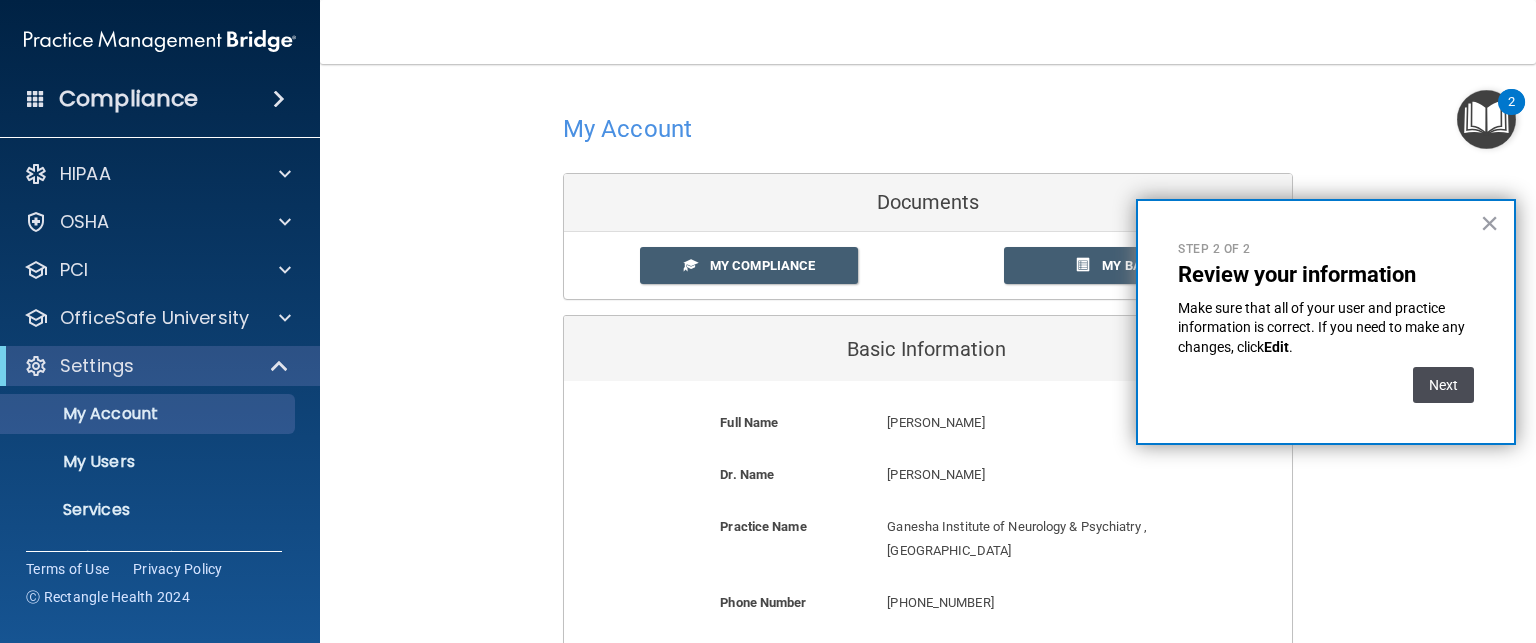 click on "Next" at bounding box center (1443, 385) 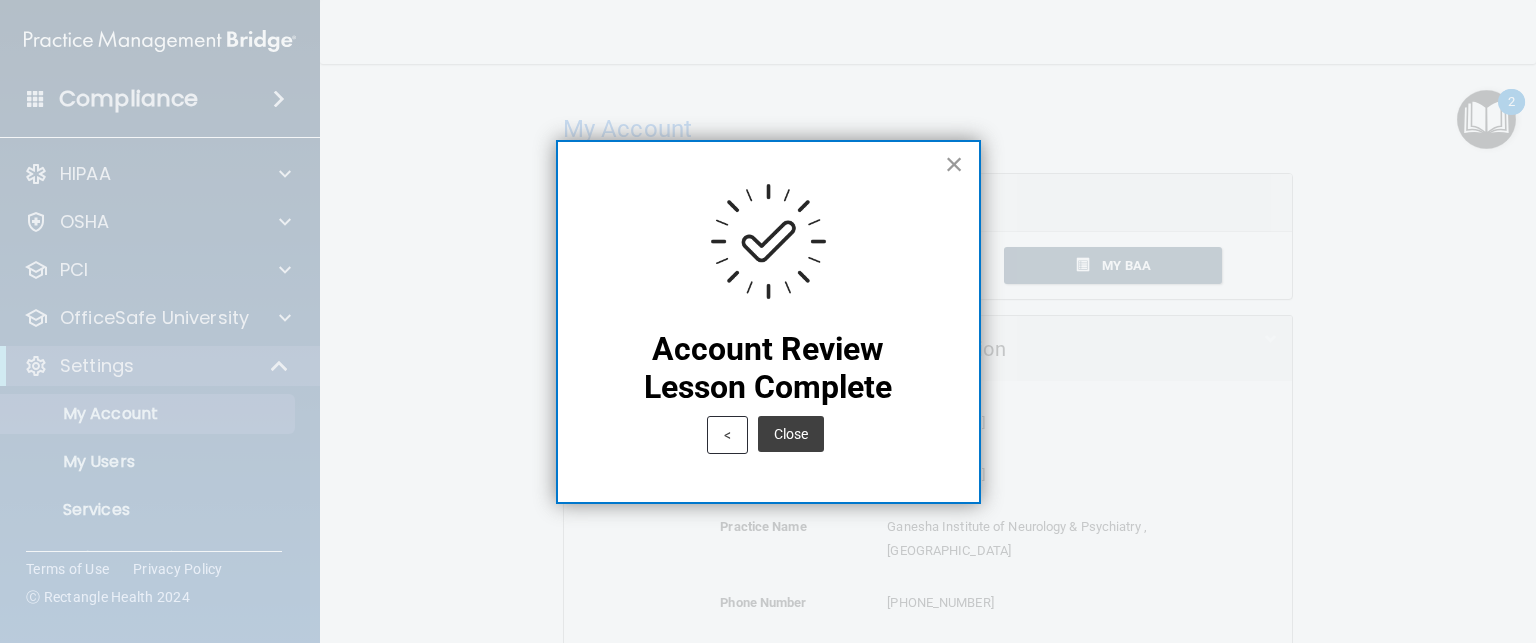 click on "×" at bounding box center (954, 164) 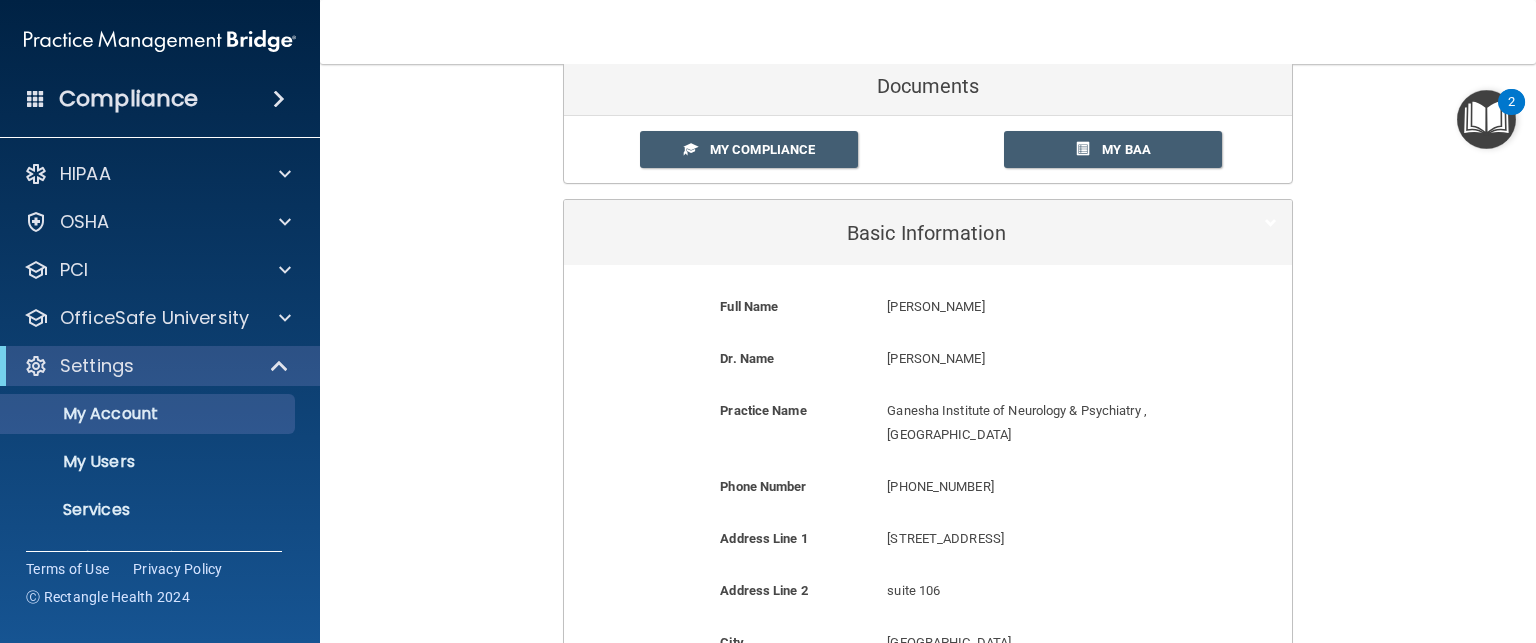 scroll, scrollTop: 0, scrollLeft: 0, axis: both 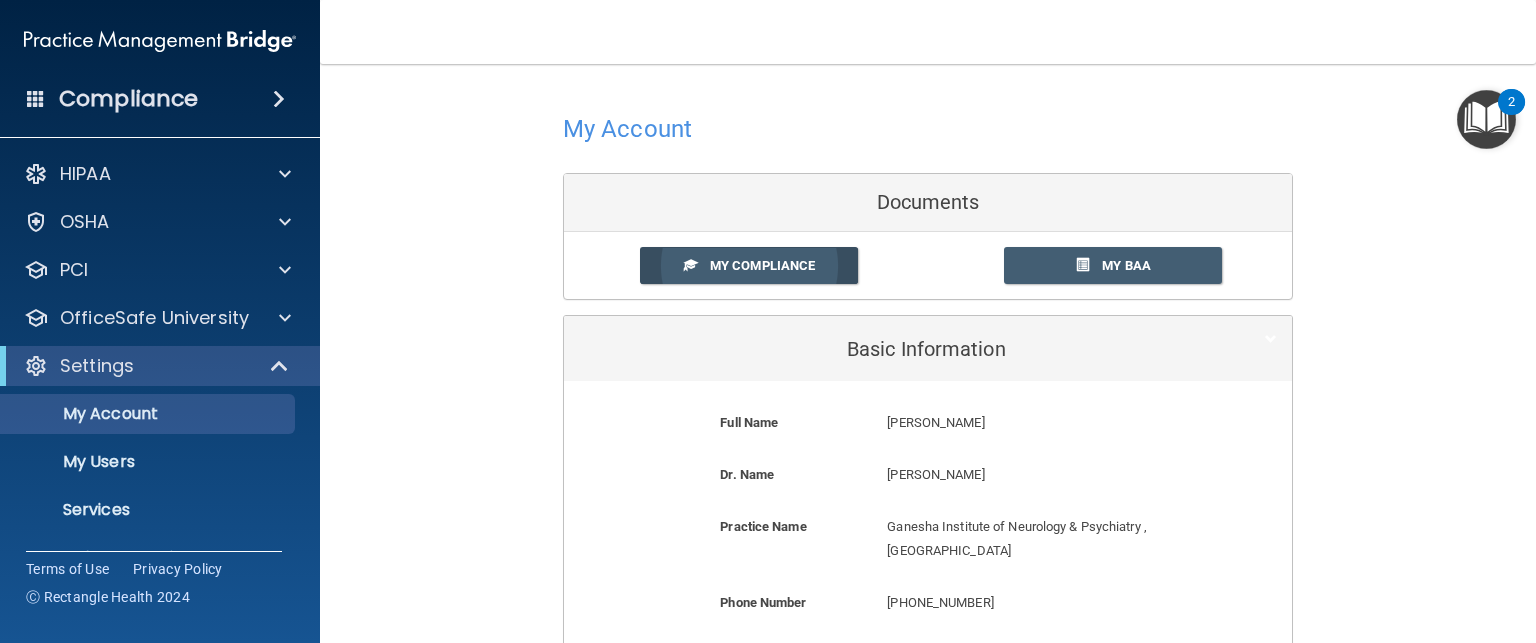 click on "My Compliance" at bounding box center [749, 265] 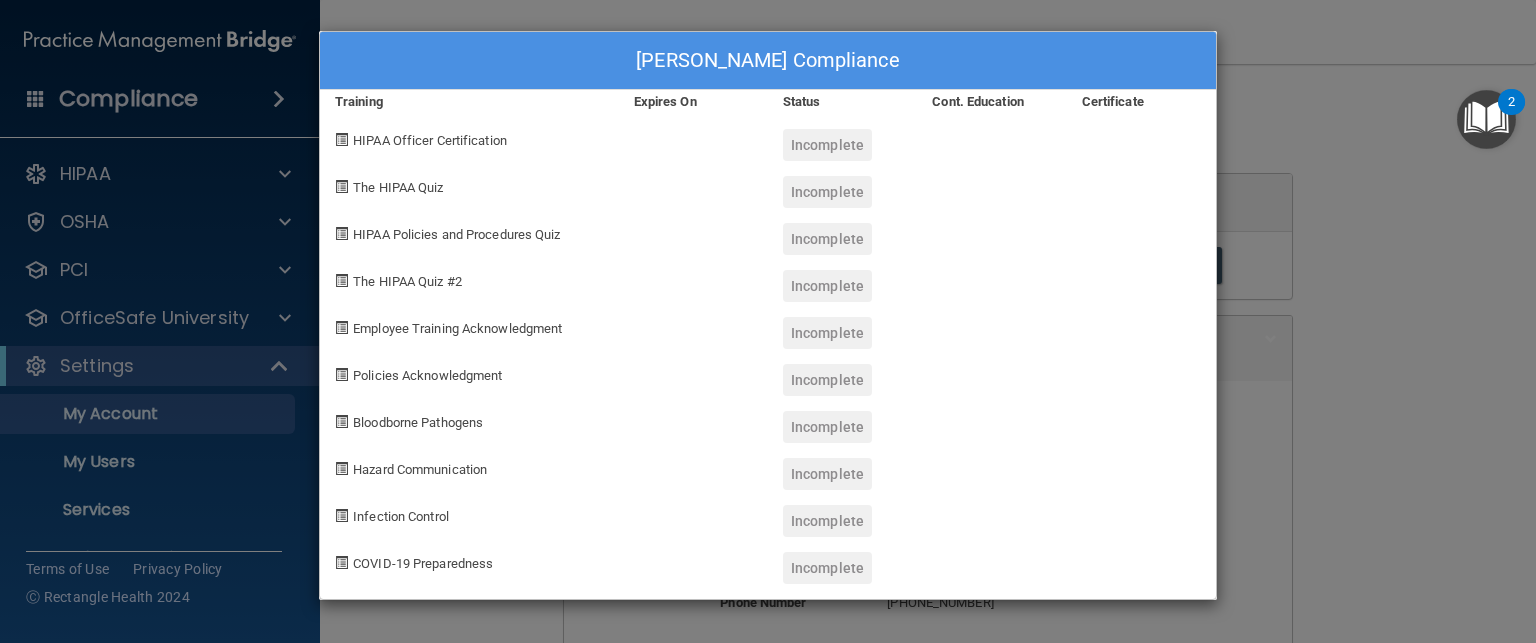 click on "HIPAA Officer Certification" at bounding box center [469, 137] 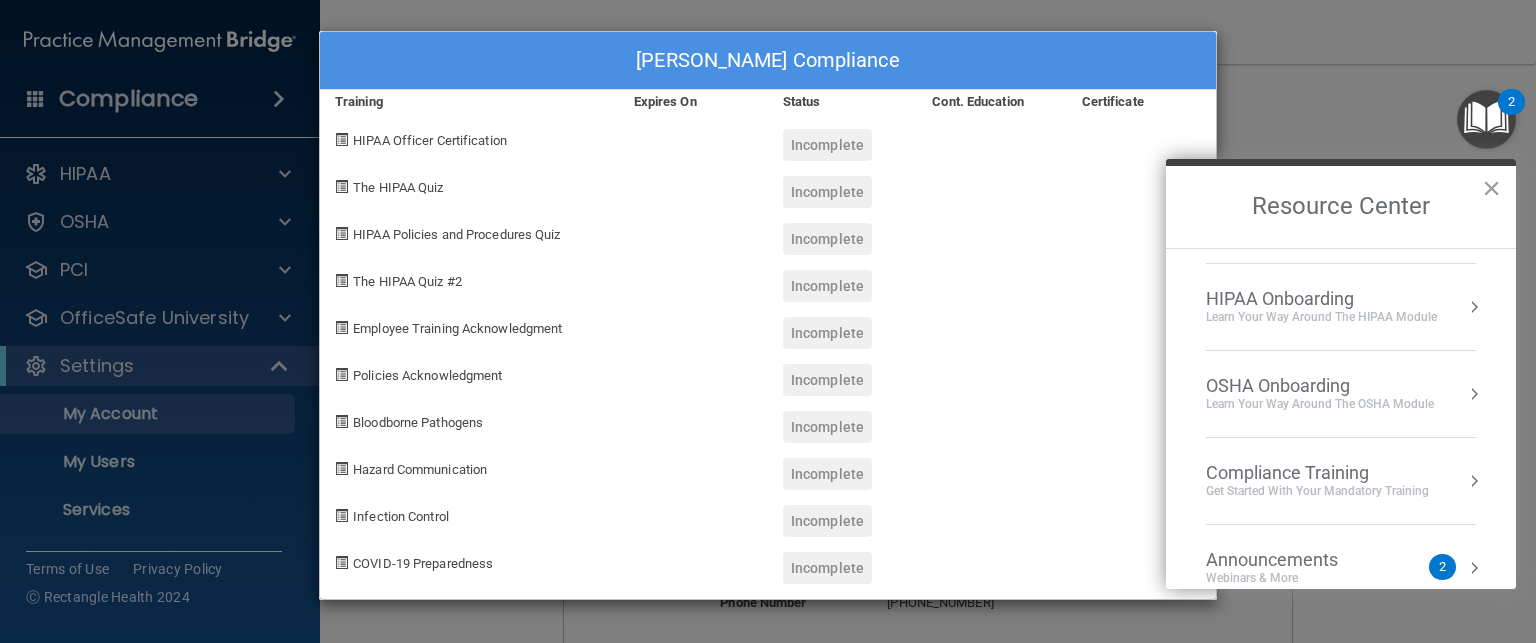 scroll, scrollTop: 283, scrollLeft: 0, axis: vertical 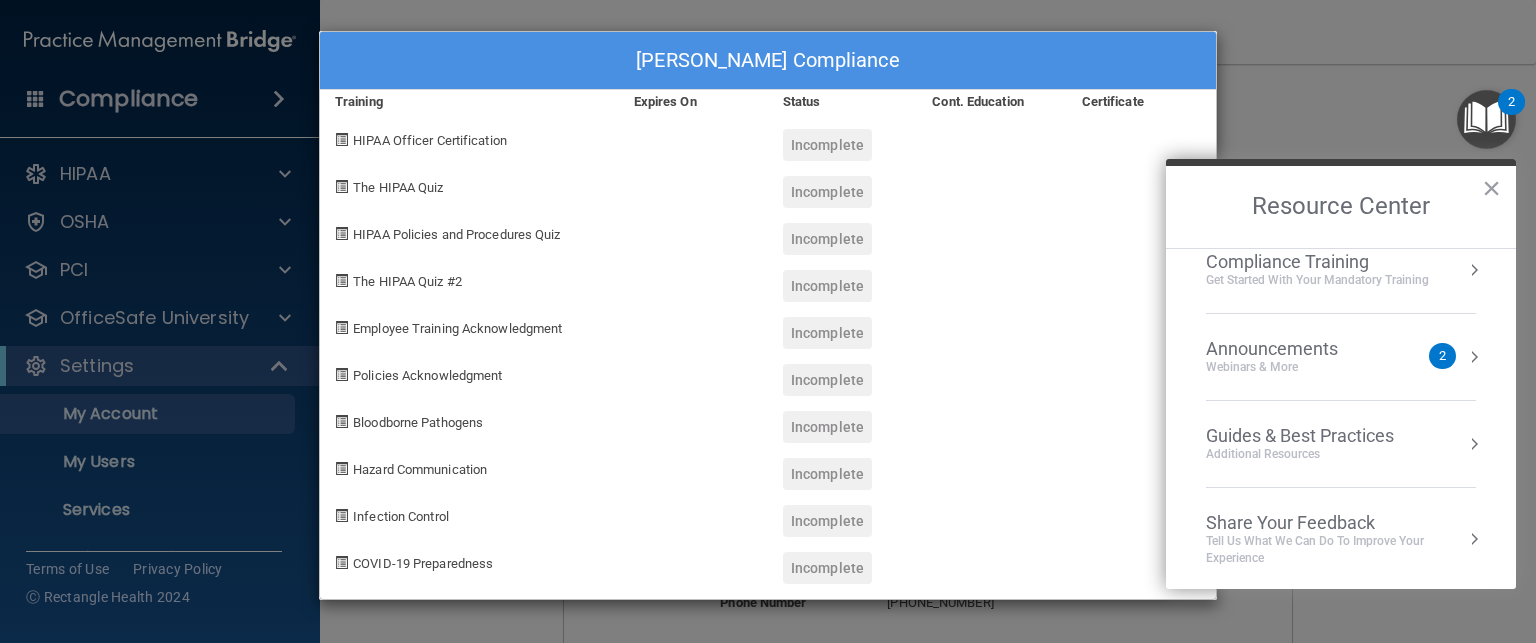 click on "Announcements Webinars & More 2" at bounding box center (1341, 357) 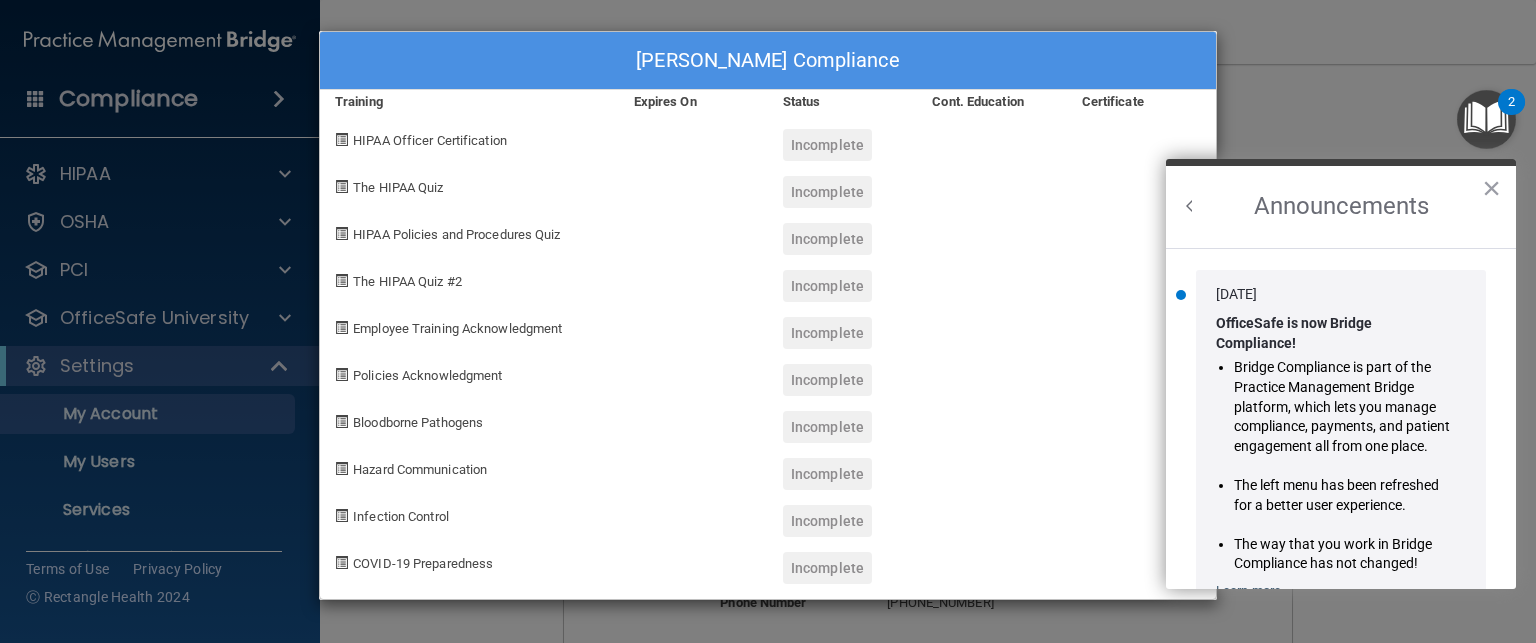 scroll, scrollTop: 0, scrollLeft: 0, axis: both 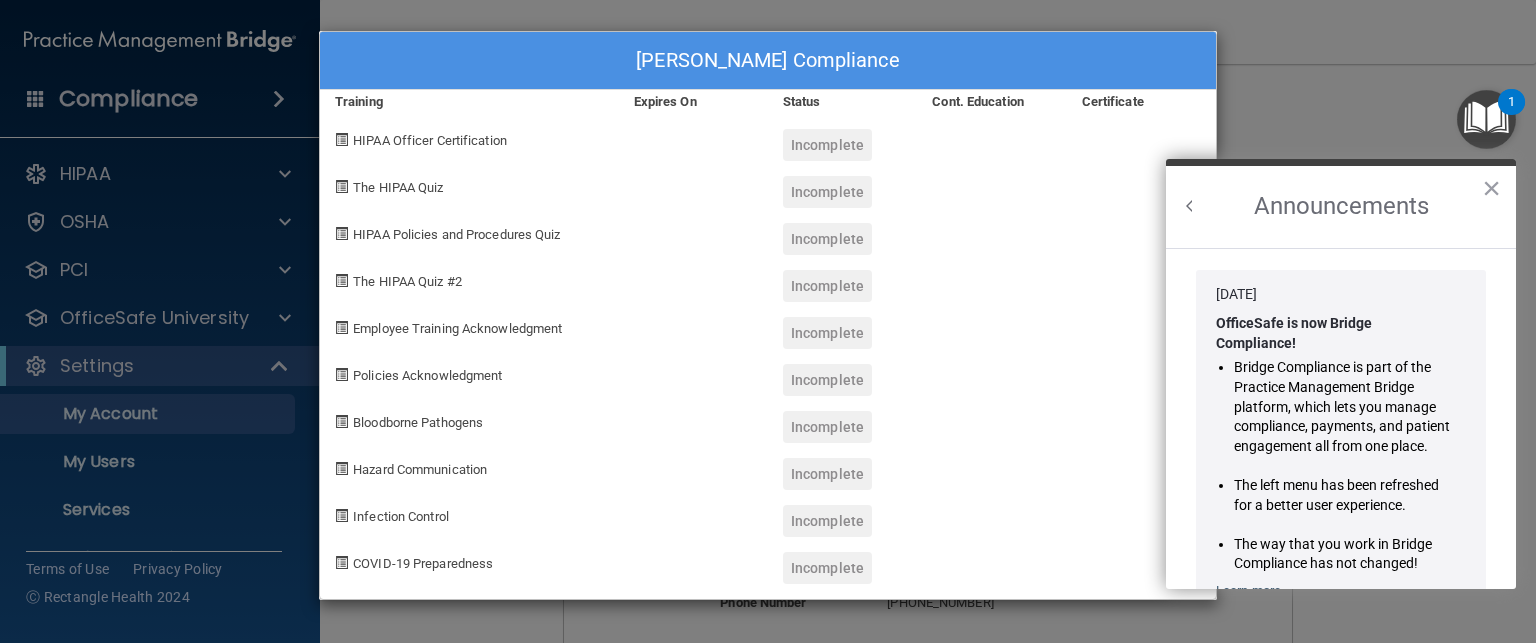click at bounding box center (1190, 206) 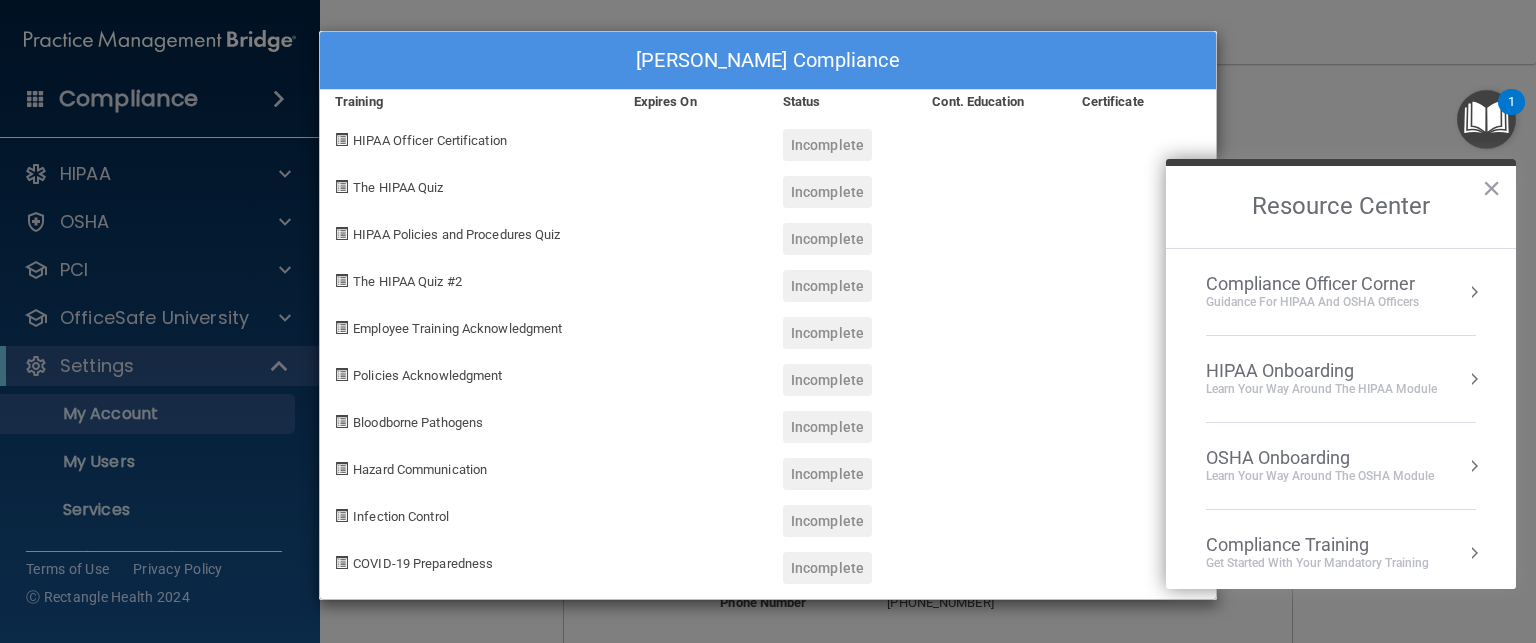 scroll, scrollTop: 220, scrollLeft: 0, axis: vertical 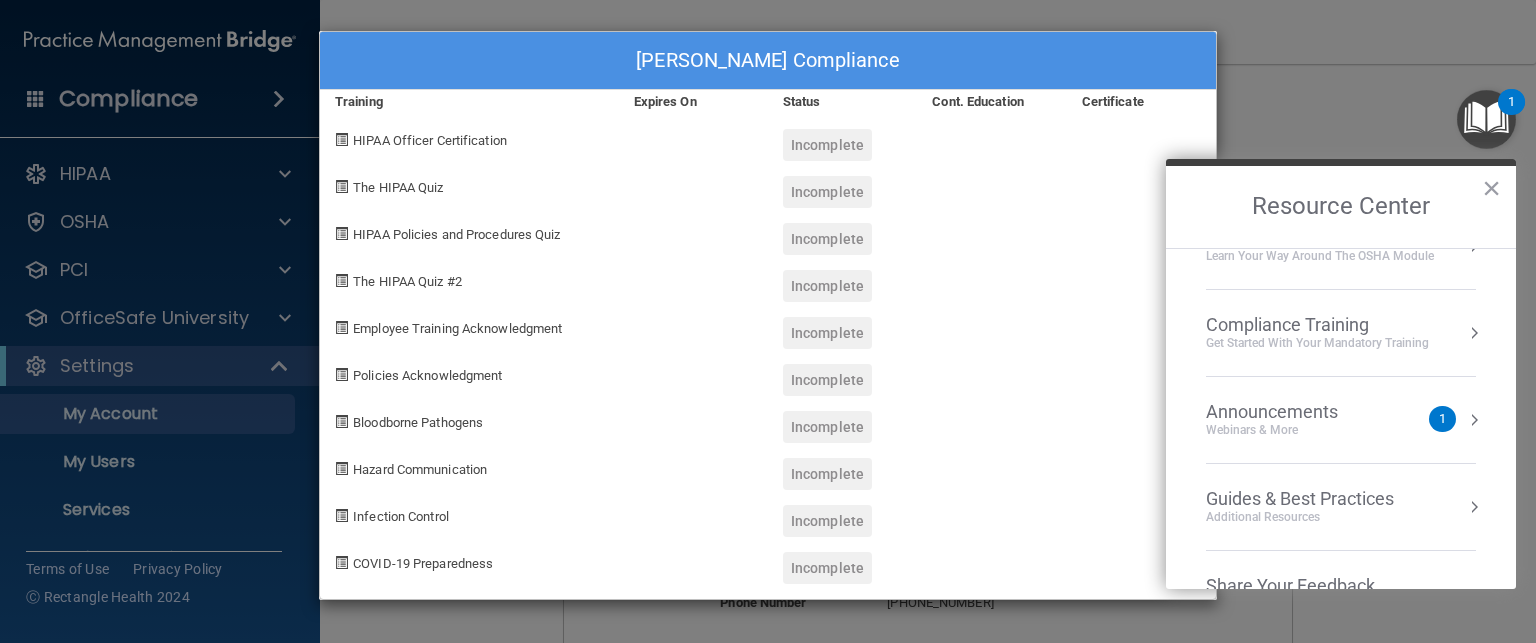 click on "Get Started with your mandatory training" at bounding box center (1317, 343) 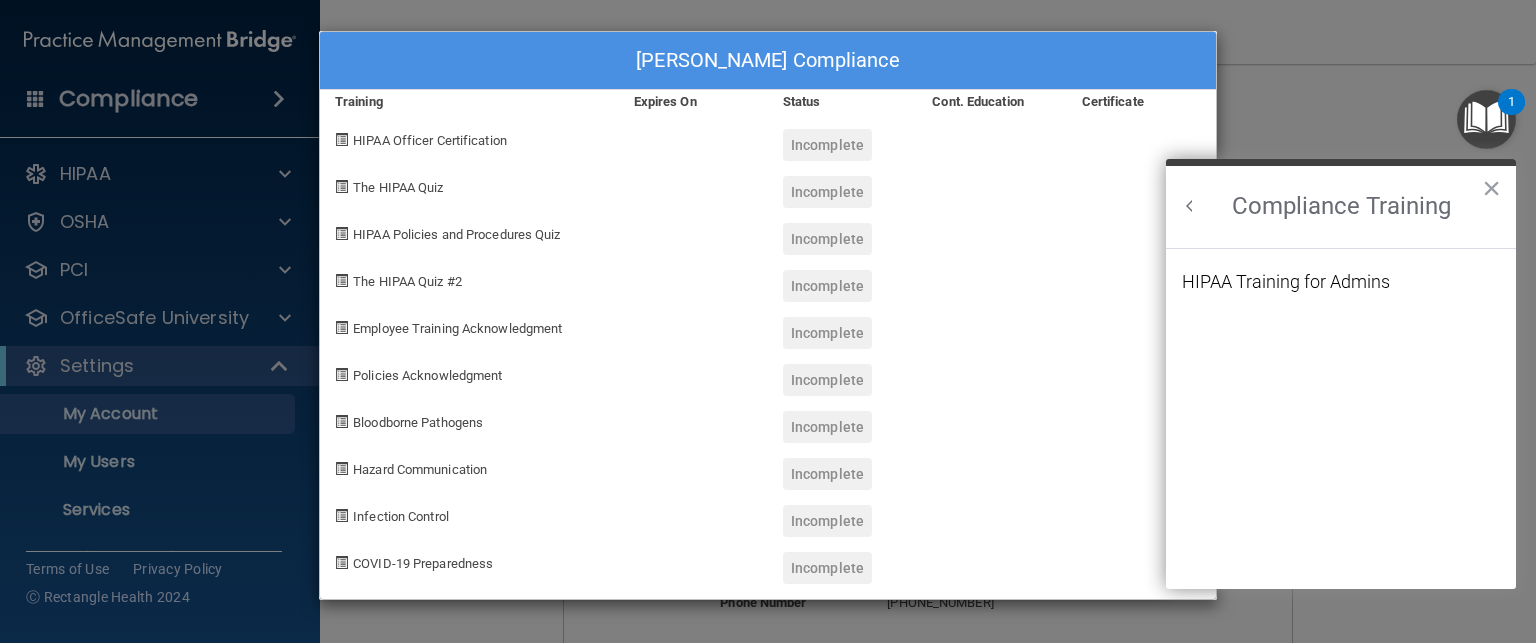 scroll, scrollTop: 0, scrollLeft: 0, axis: both 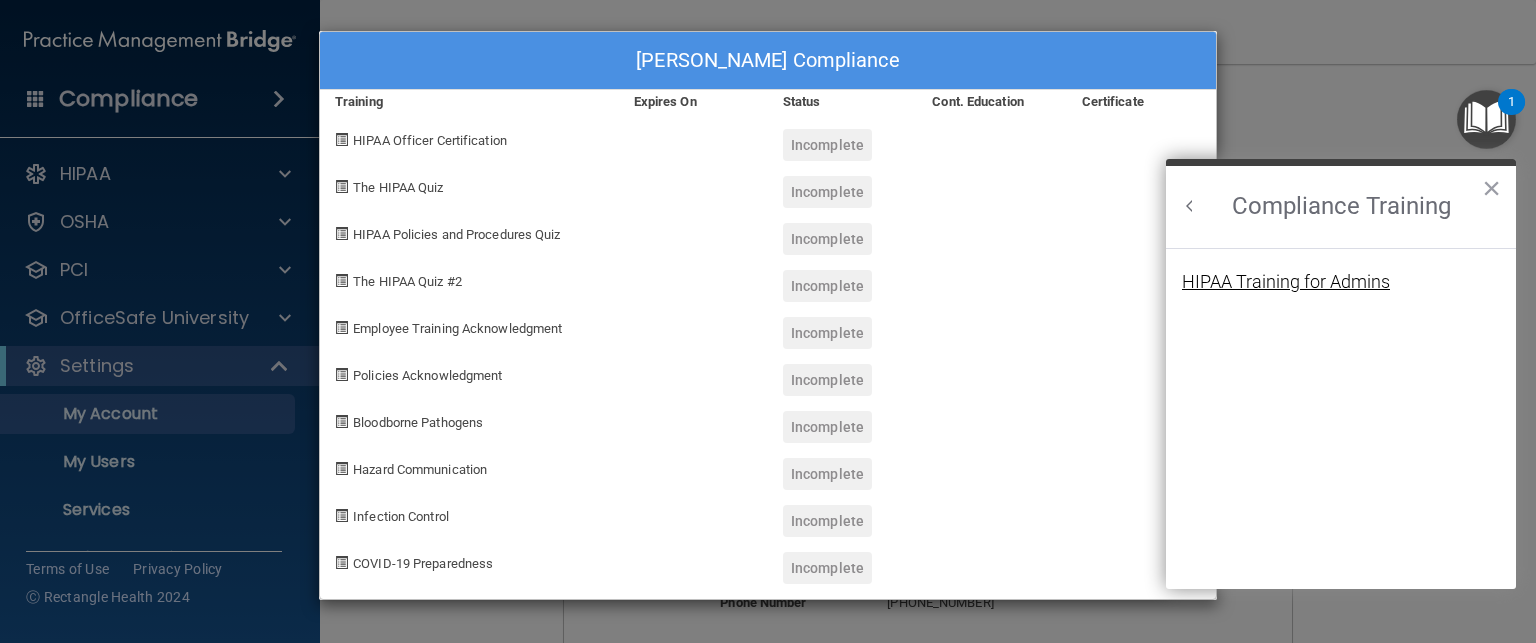 click on "HIPAA Training for Admins" at bounding box center (1286, 282) 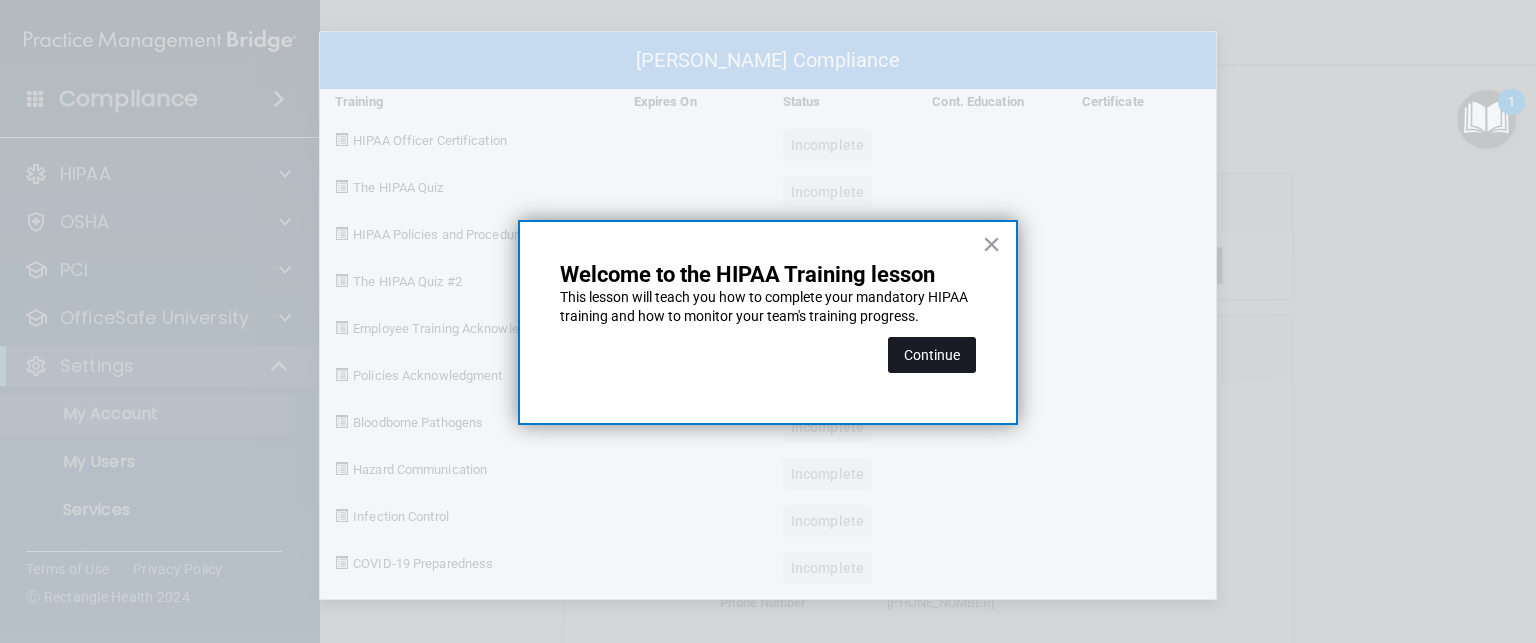 click on "Continue" at bounding box center (932, 355) 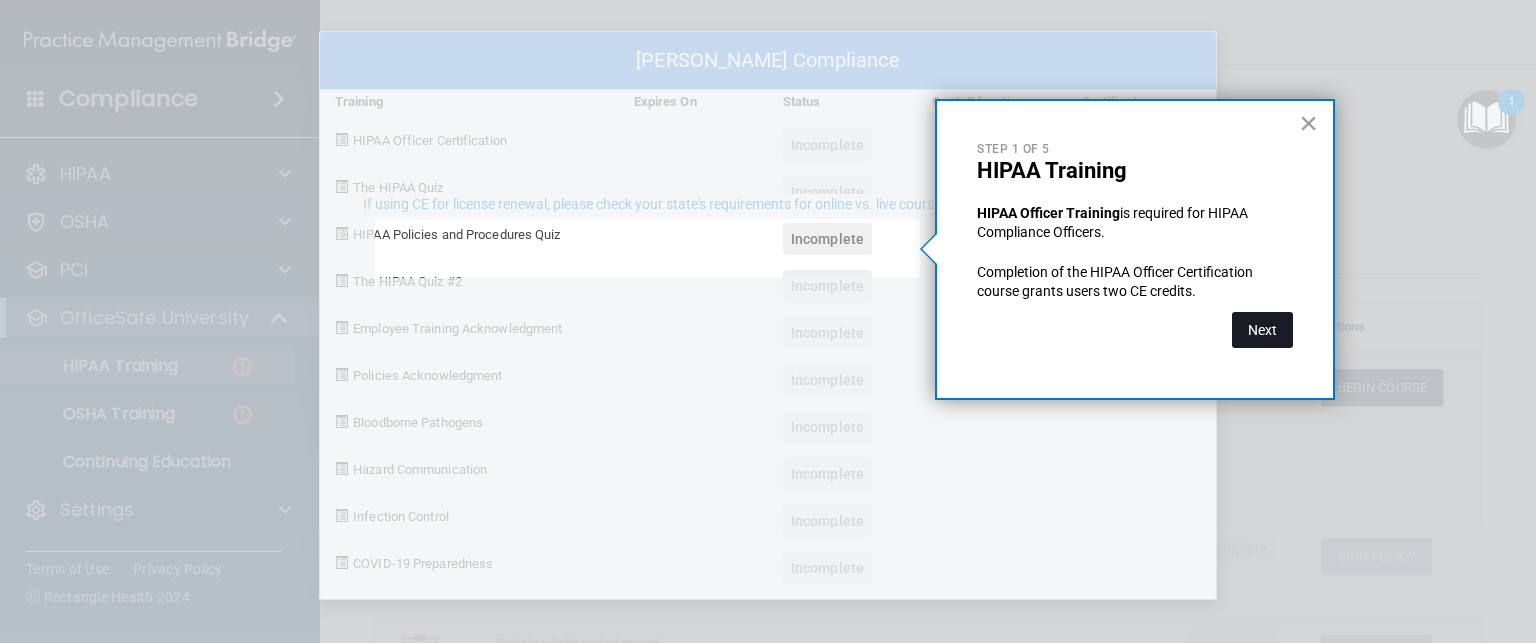 click on "Next" at bounding box center [1262, 330] 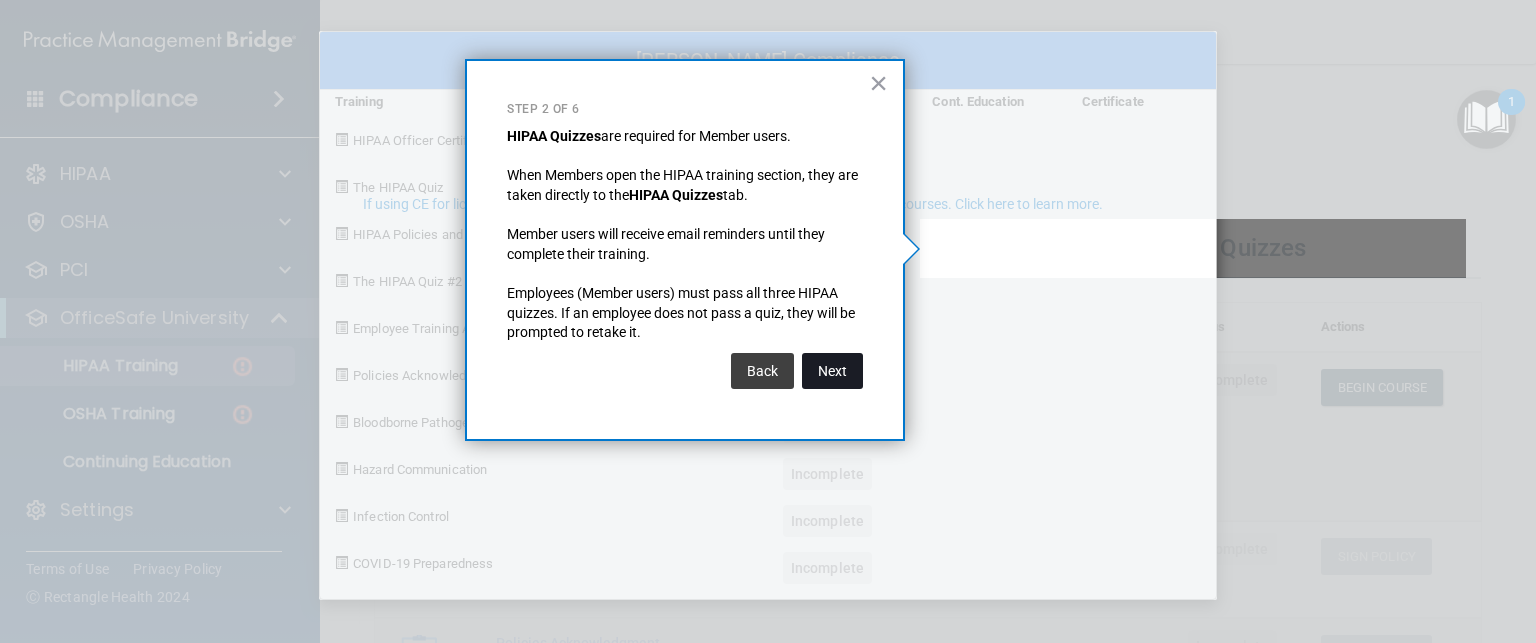 click on "Next" at bounding box center (832, 371) 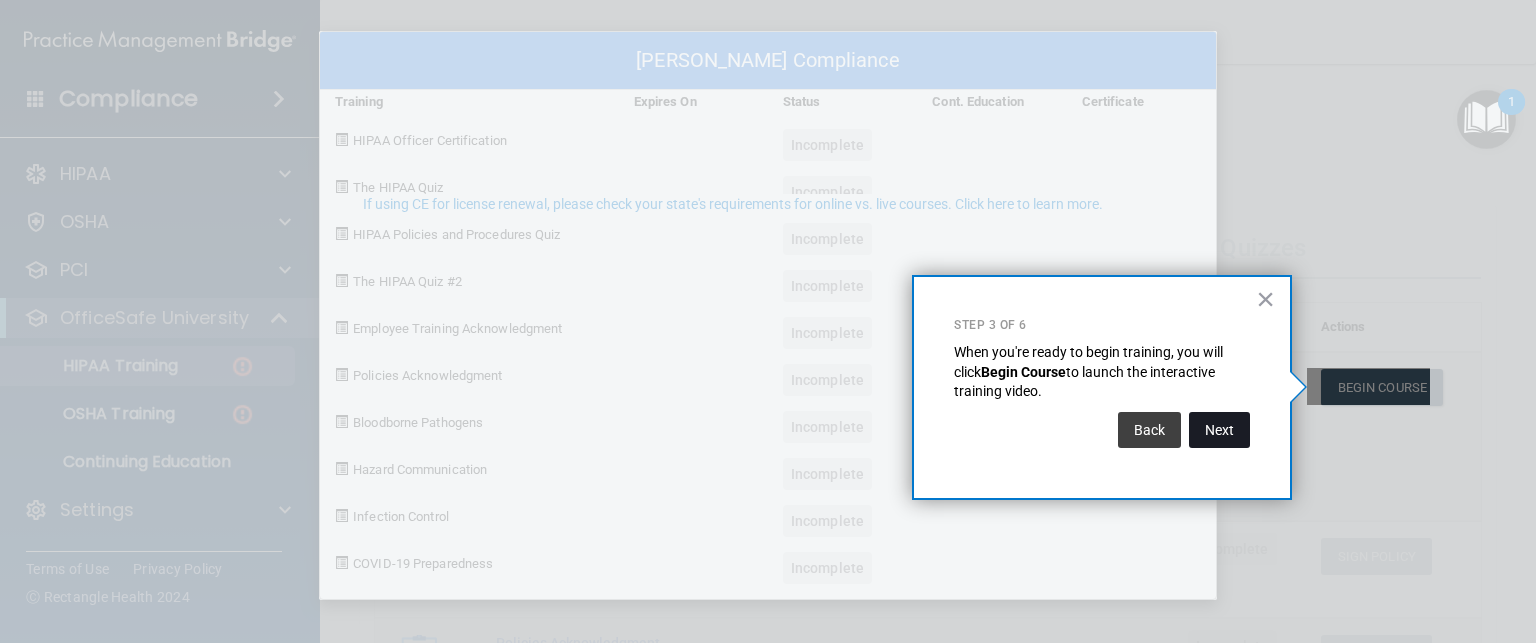 click on "Next" at bounding box center (1219, 430) 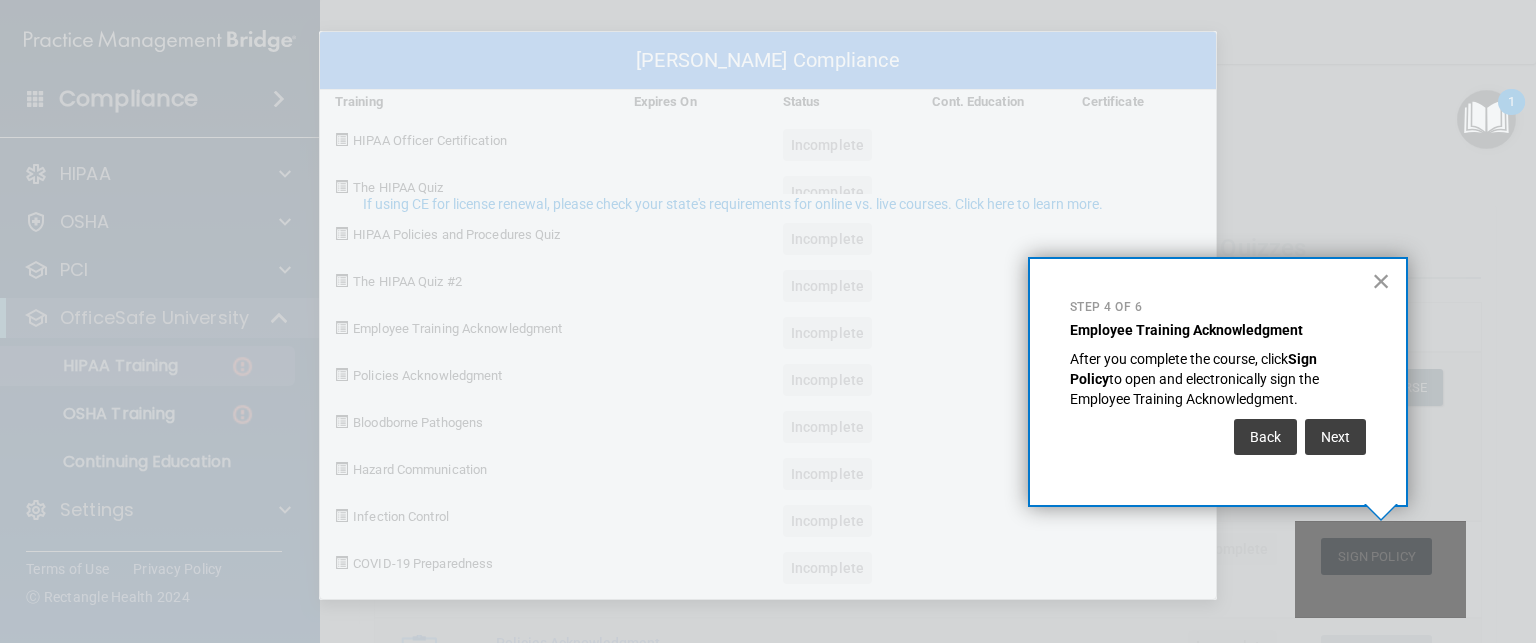 click on "×" at bounding box center (1381, 281) 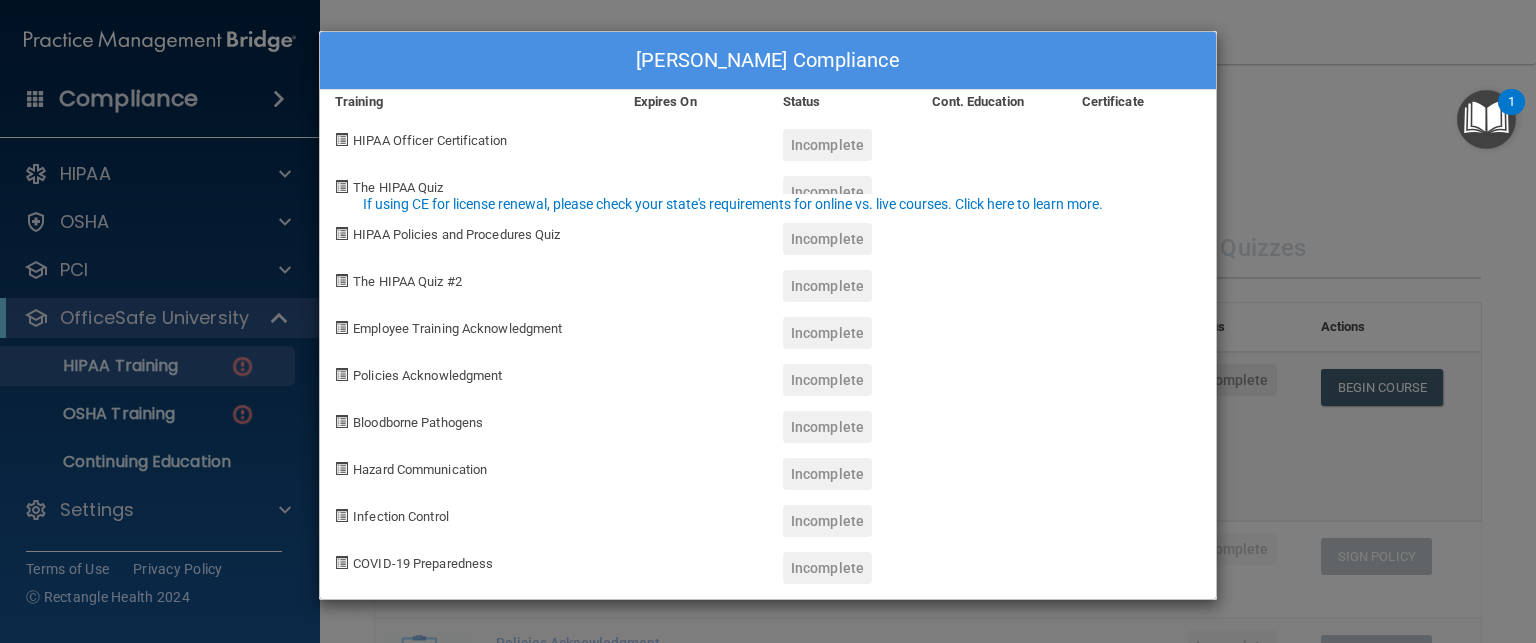 click on "Isamar Abundes's Compliance      Training   Expires On   Status   Cont. Education   Certificate         HIPAA Officer Certification             Incomplete                      The HIPAA Quiz             Incomplete                      HIPAA Policies and Procedures Quiz             Incomplete                      The HIPAA Quiz #2             Incomplete                      Employee Training Acknowledgment             Incomplete                      Policies Acknowledgment             Incomplete                      Bloodborne Pathogens             Incomplete                      Hazard Communication             Incomplete                      Infection Control             Incomplete                      COVID-19 Preparedness             Incomplete" at bounding box center (768, 321) 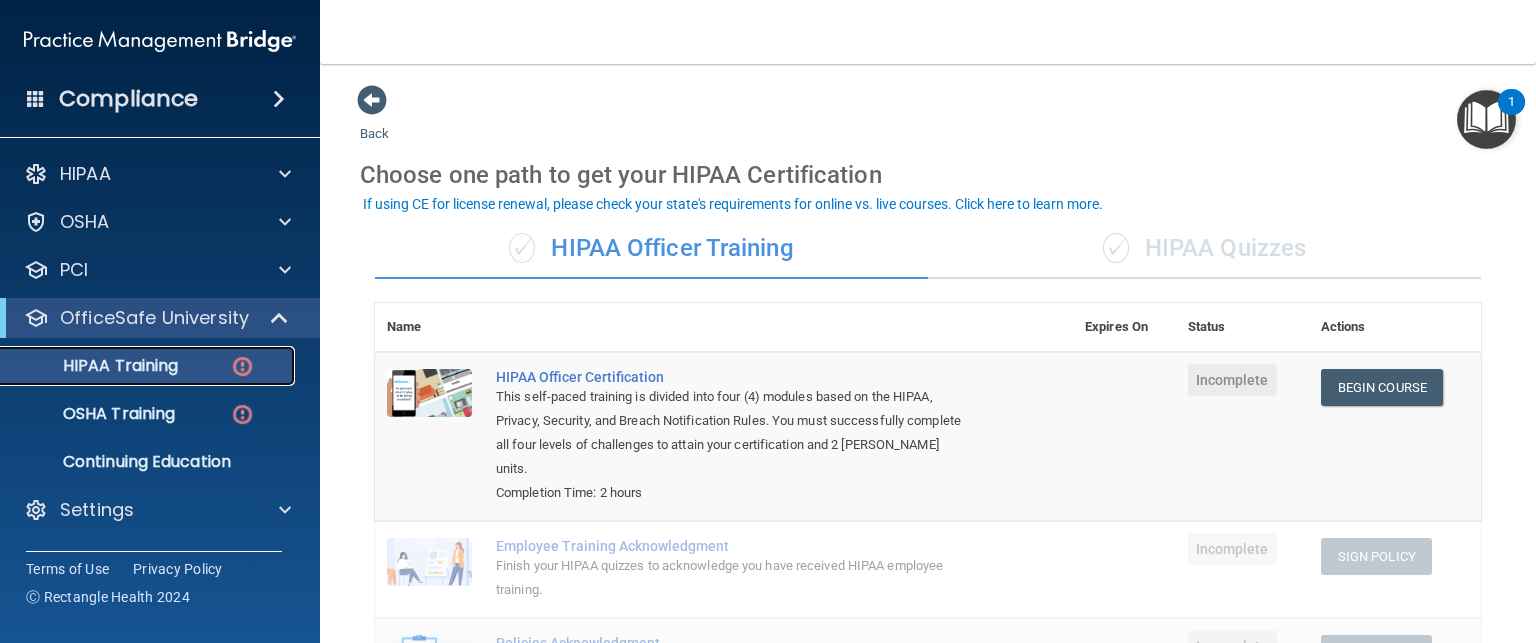 click on "HIPAA Training" at bounding box center [95, 366] 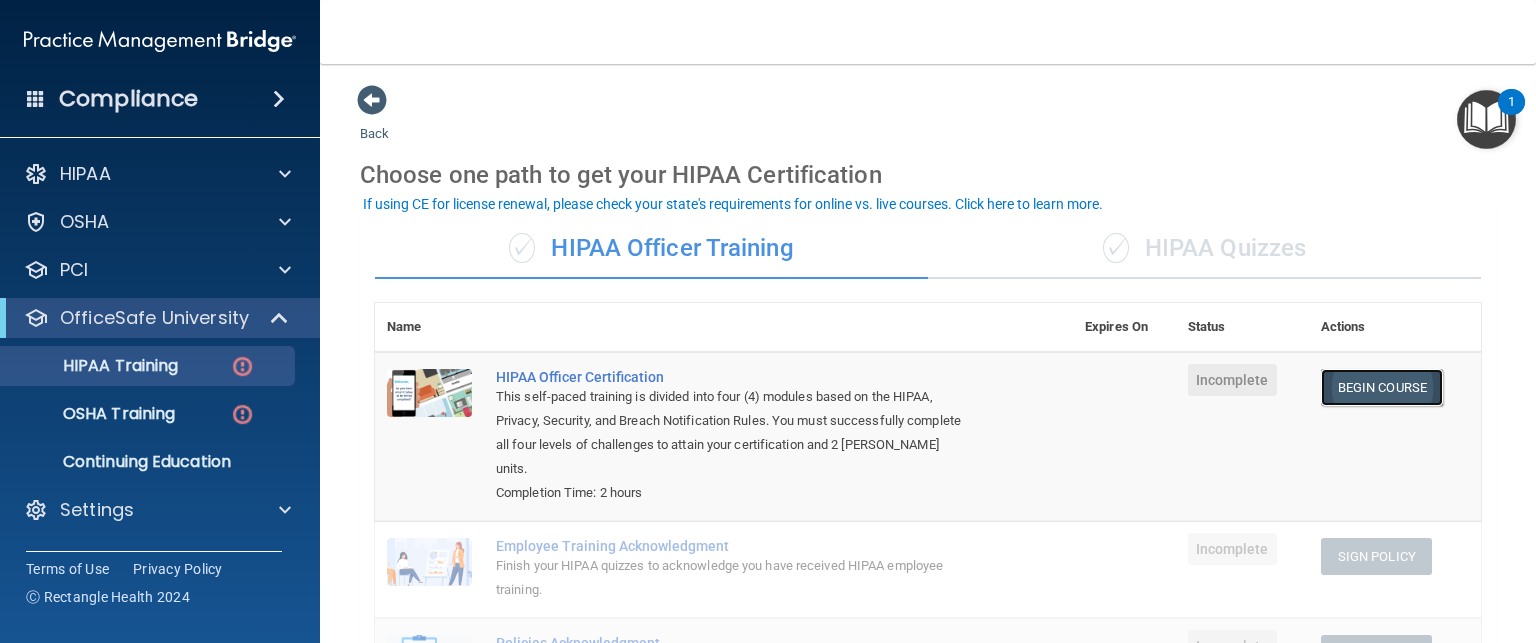 click on "Begin Course" at bounding box center [1382, 387] 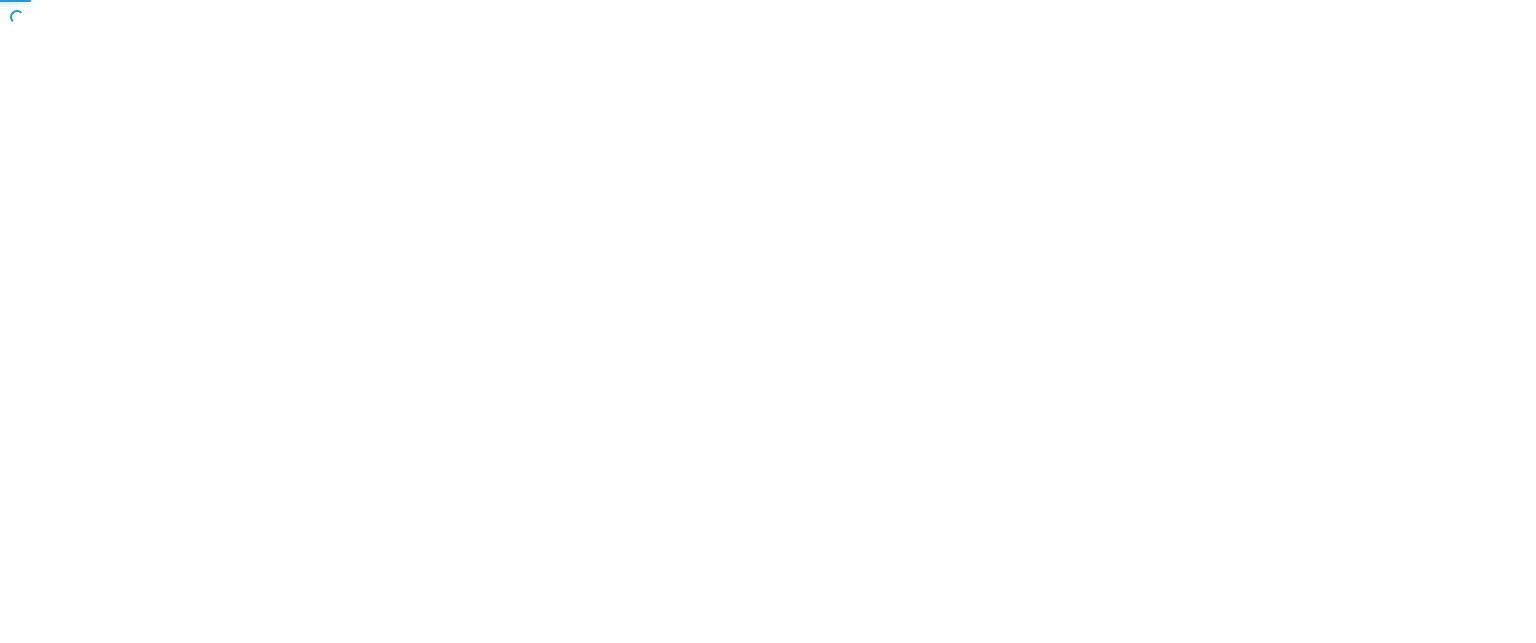 scroll, scrollTop: 0, scrollLeft: 0, axis: both 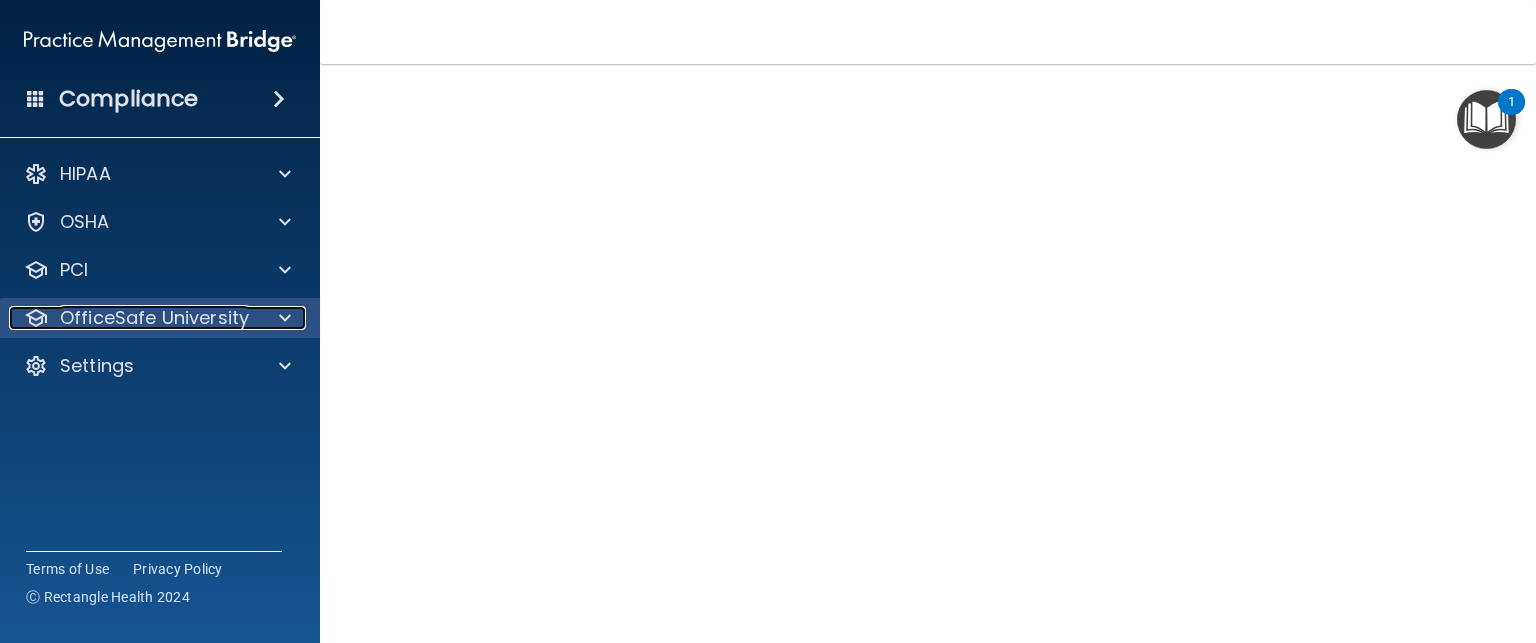 click on "OfficeSafe University" at bounding box center [133, 318] 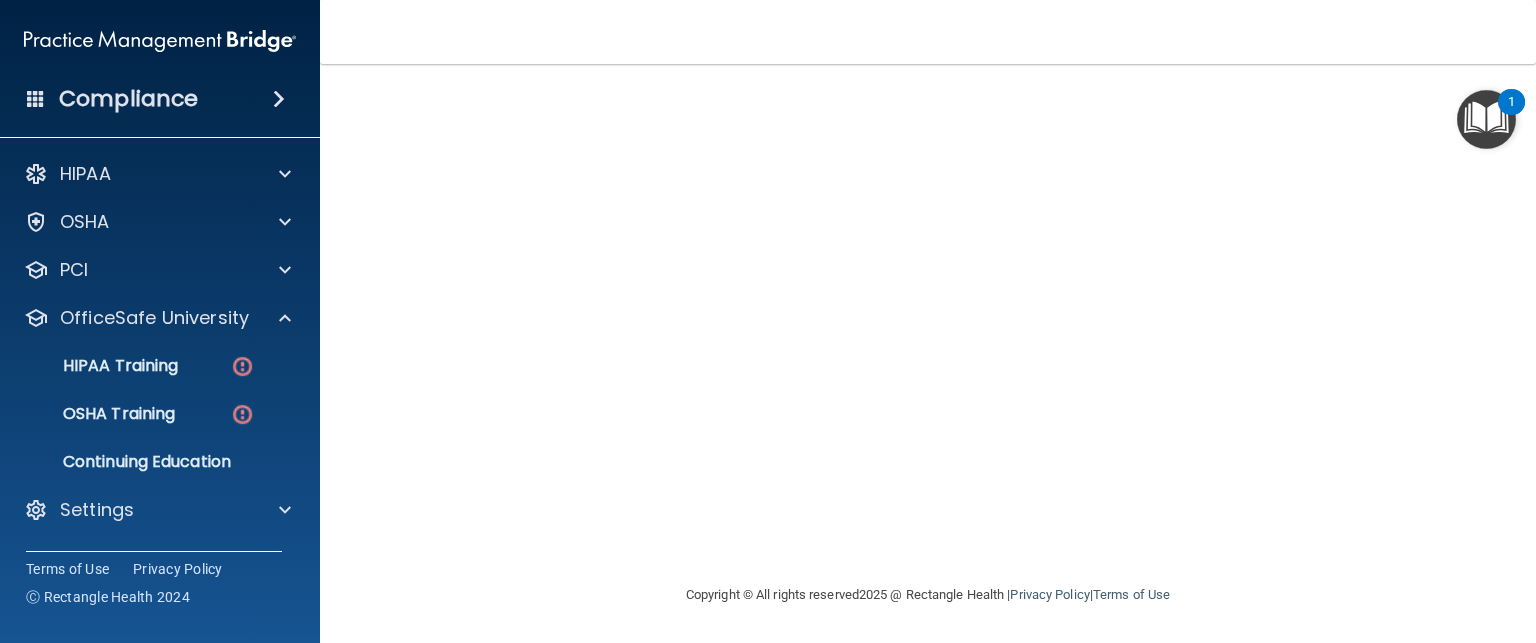 scroll, scrollTop: 92, scrollLeft: 0, axis: vertical 